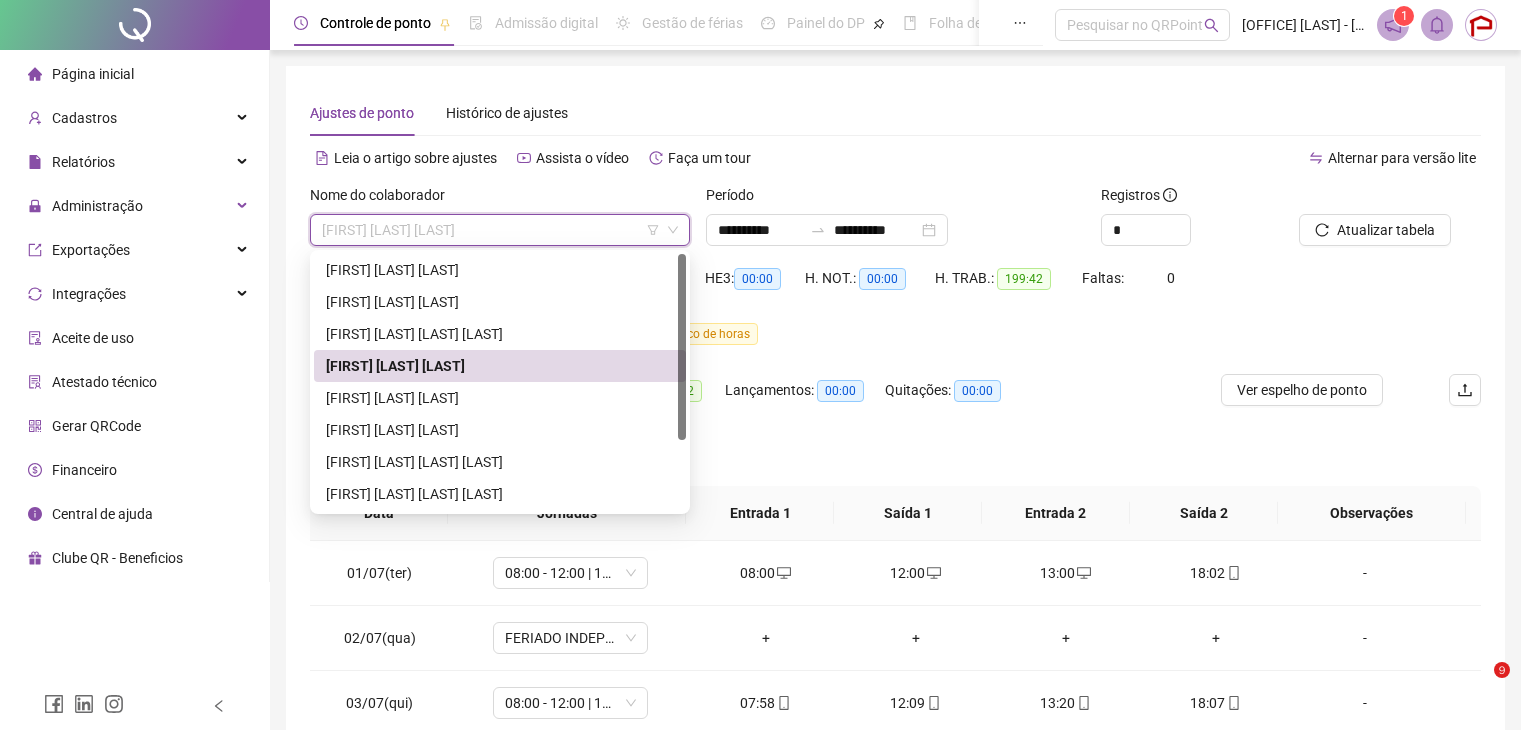 scroll, scrollTop: 0, scrollLeft: 0, axis: both 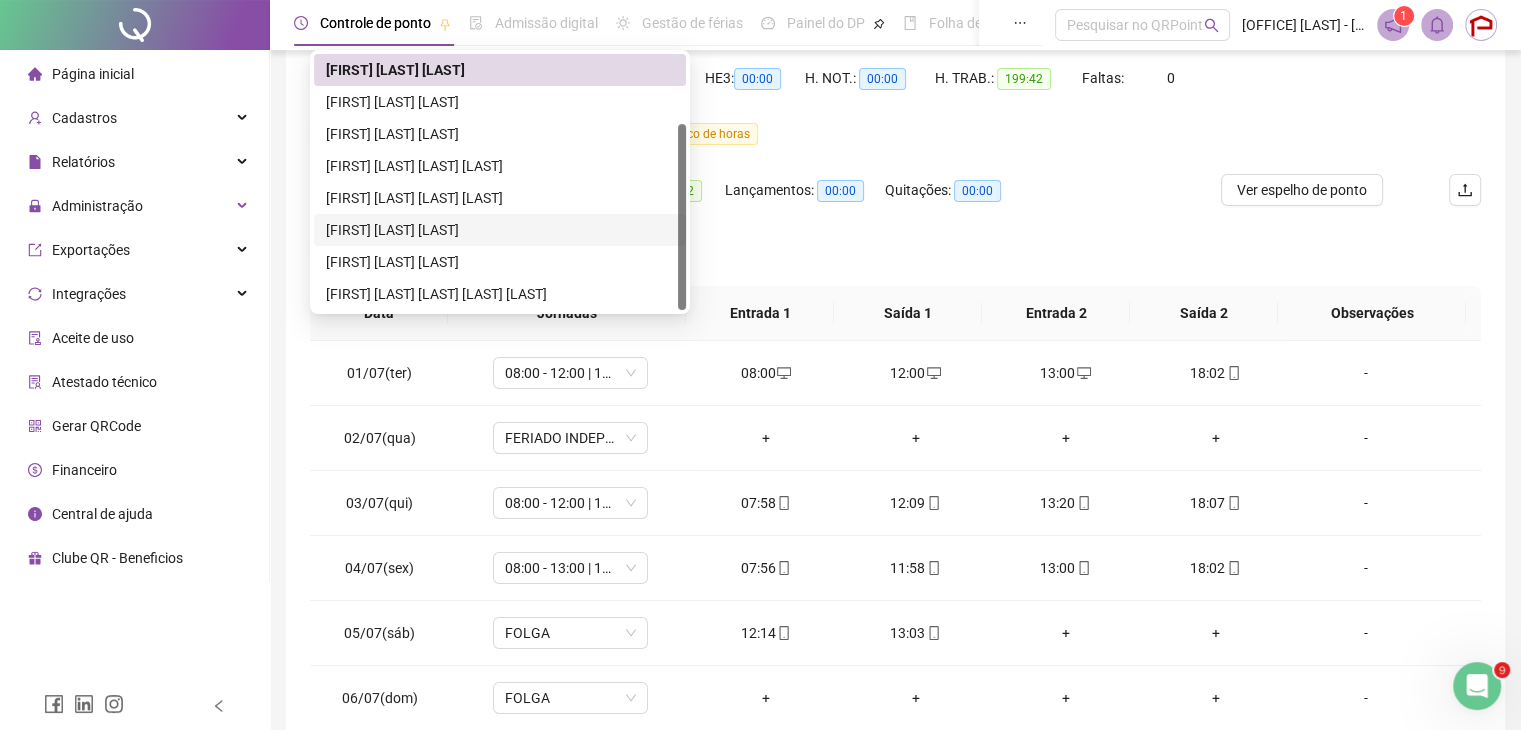 click on "[FIRST] [LAST] [LAST]" at bounding box center [500, 230] 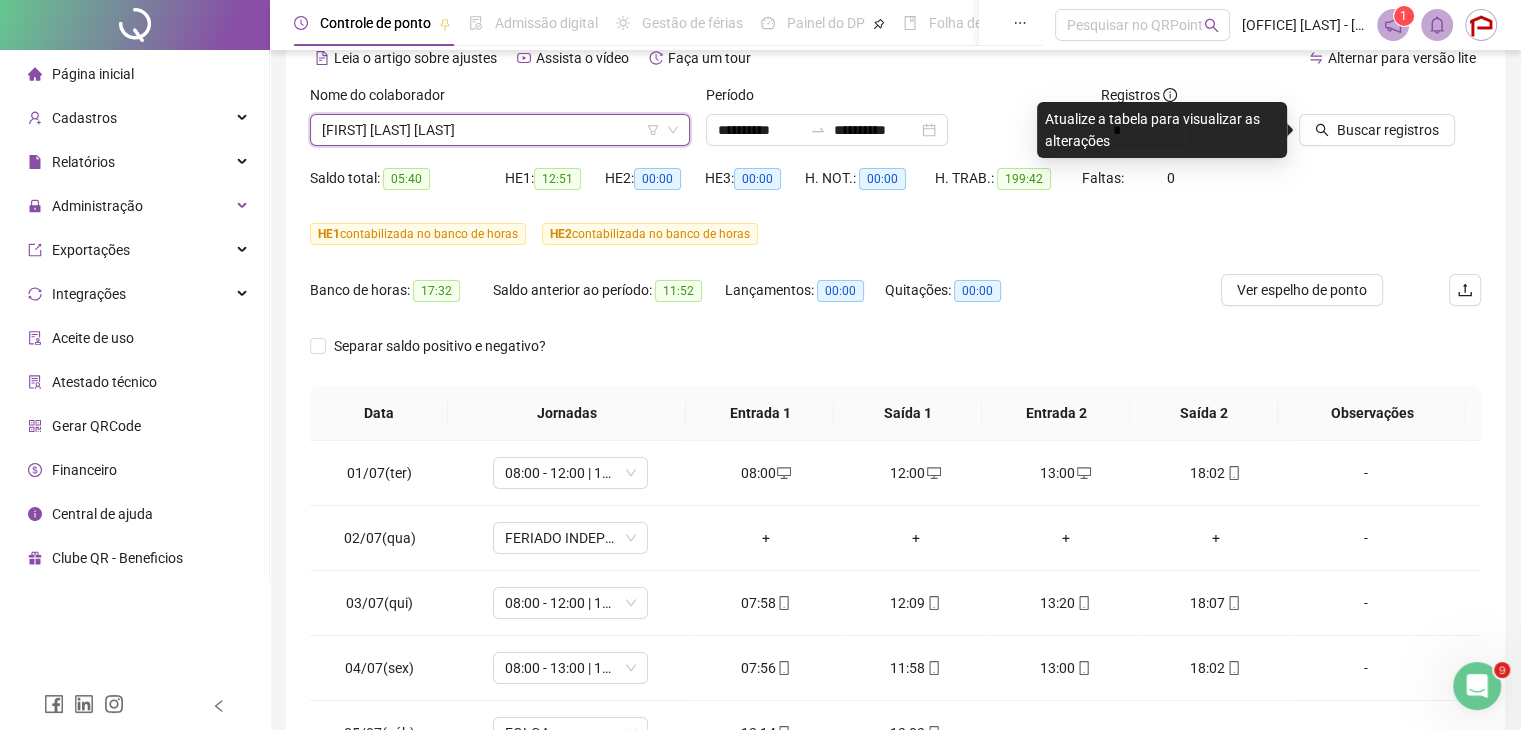 scroll, scrollTop: 0, scrollLeft: 0, axis: both 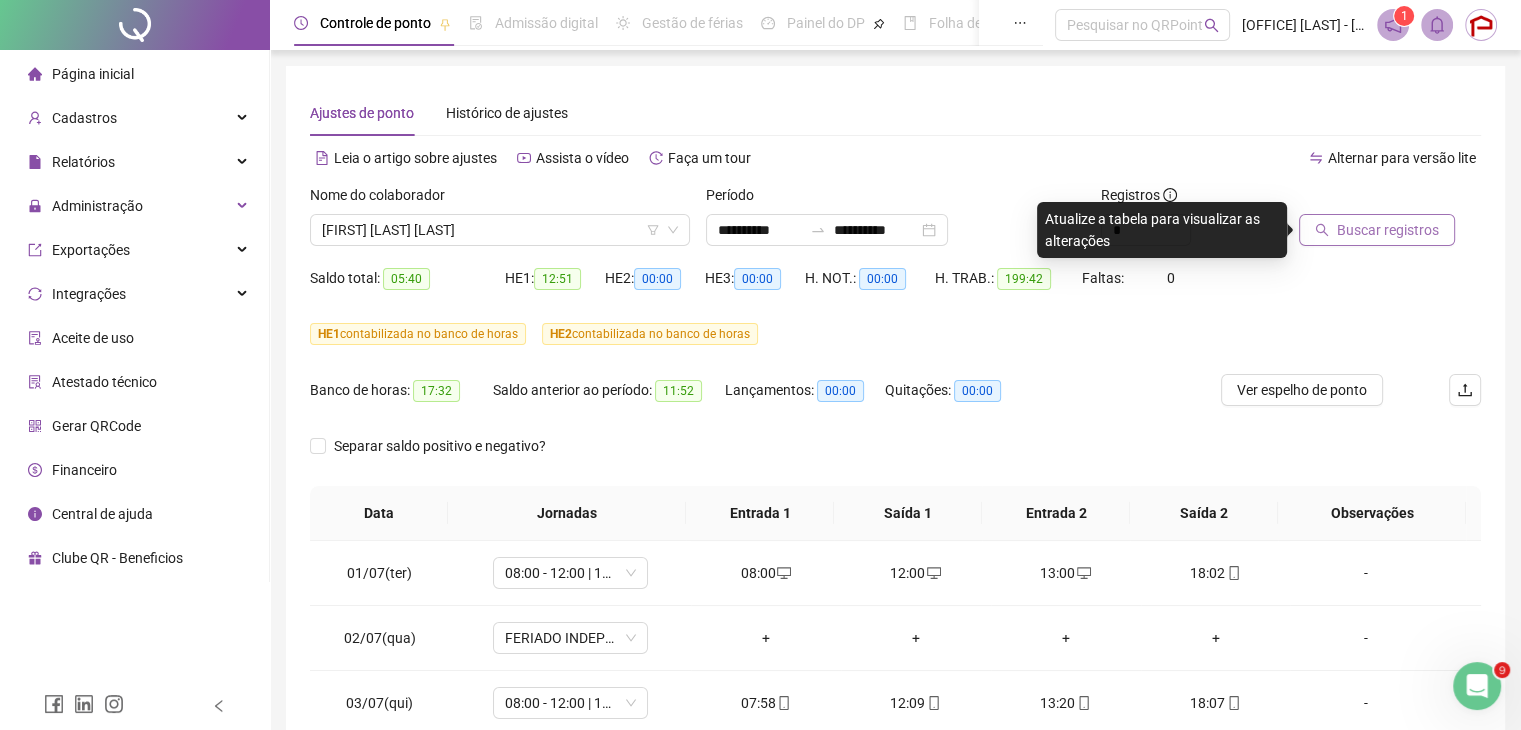 click on "Buscar registros" at bounding box center [1388, 230] 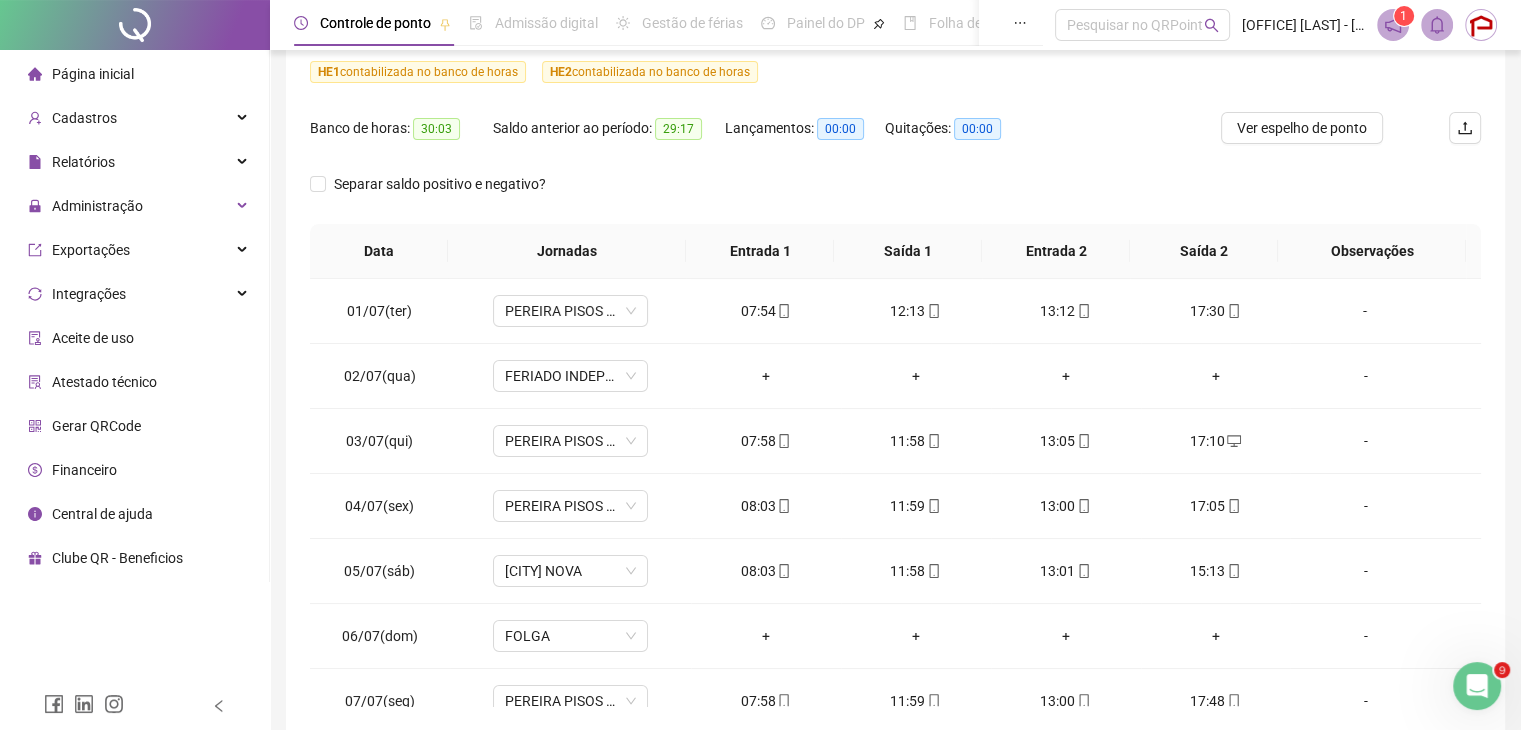 scroll, scrollTop: 300, scrollLeft: 0, axis: vertical 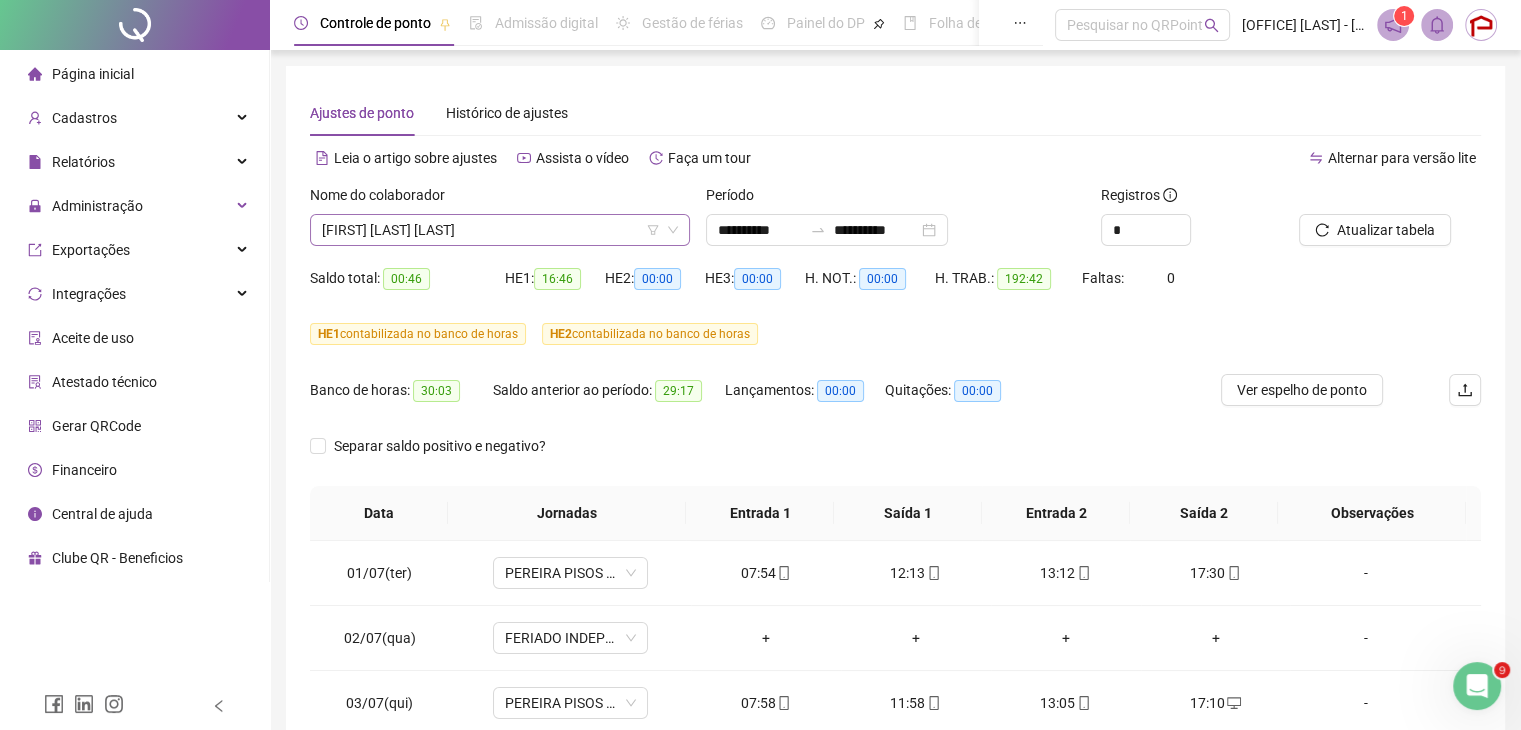 click on "[FIRST] [LAST] [LAST] [LAST]" at bounding box center [500, 230] 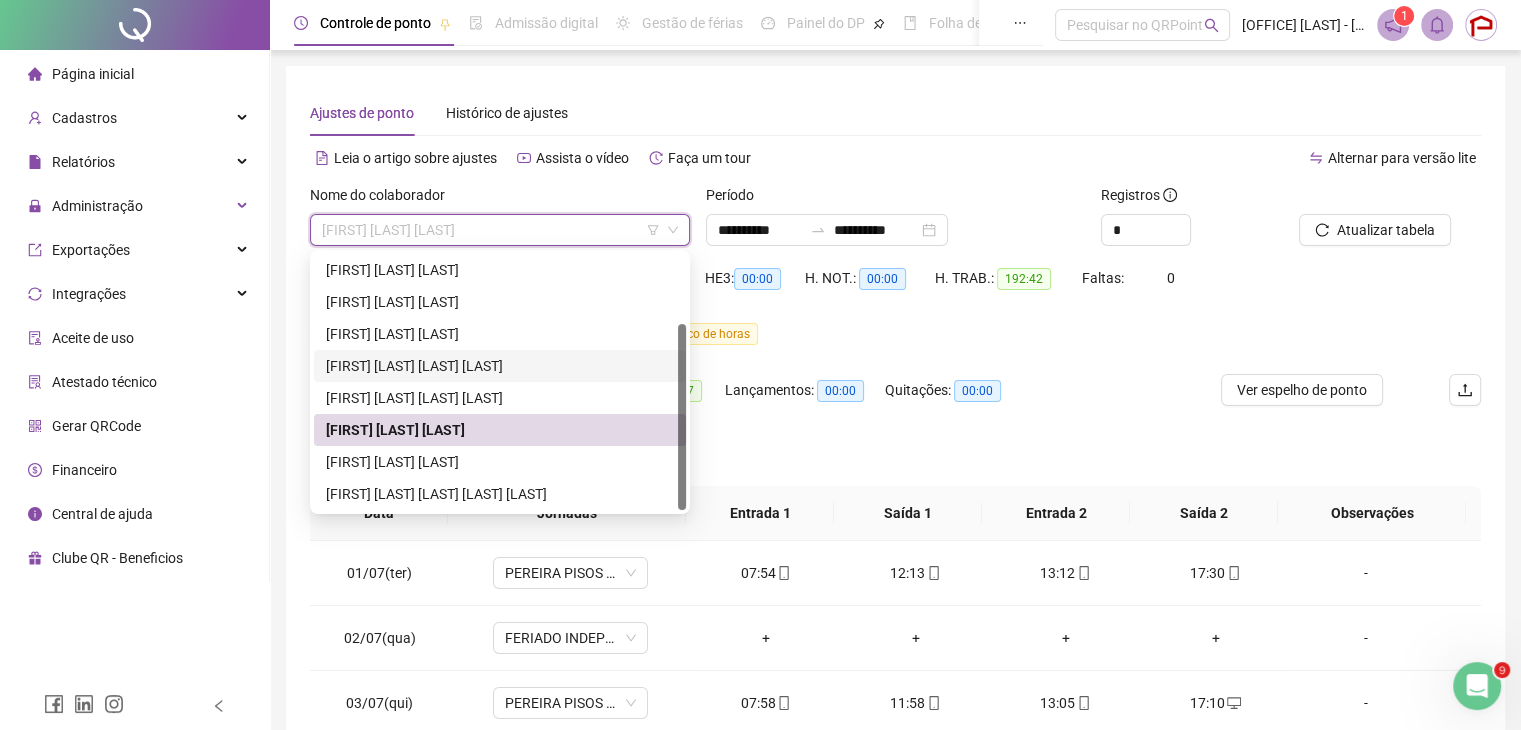 click on "[FIRST] [LAST] [LAST] [LAST]" at bounding box center (500, 366) 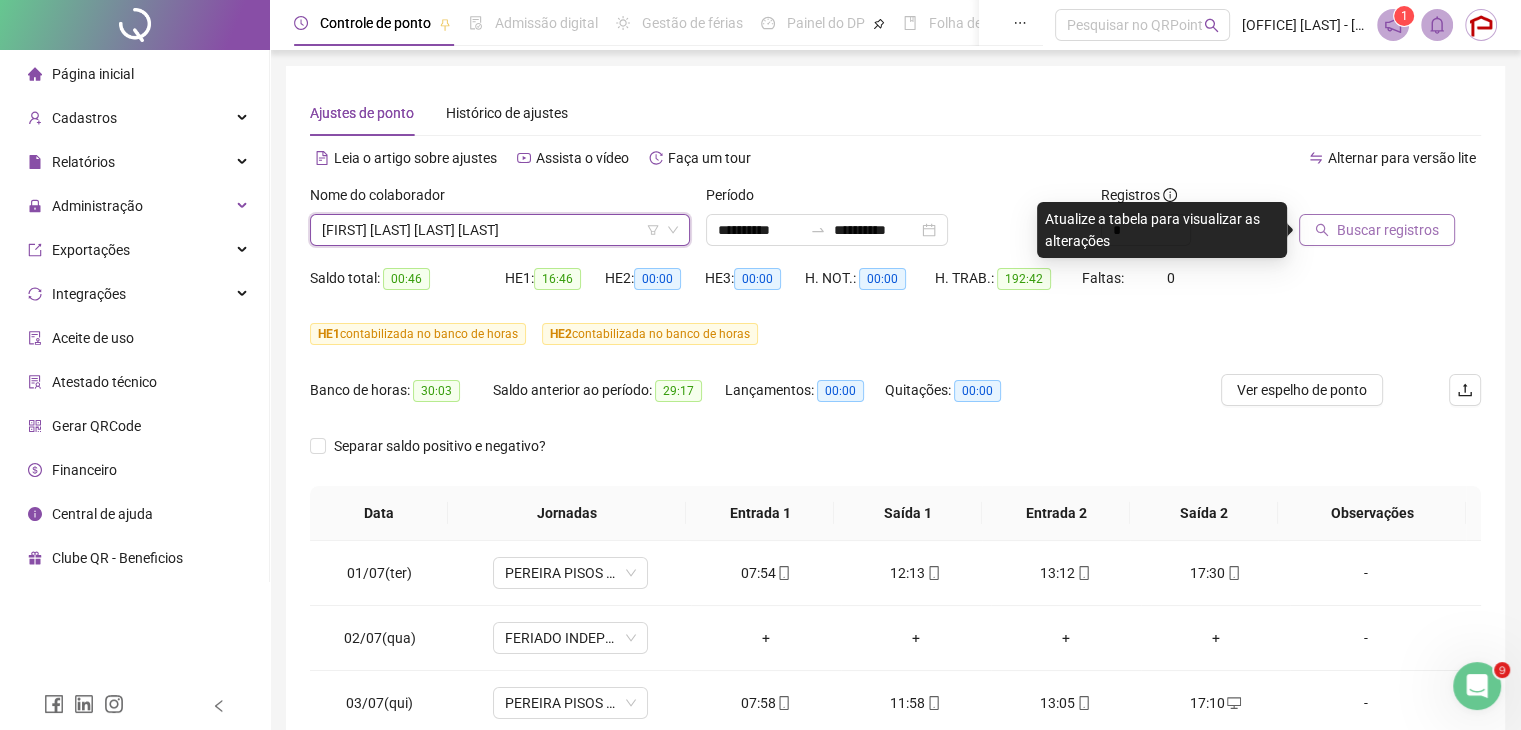click on "Buscar registros" at bounding box center [1388, 230] 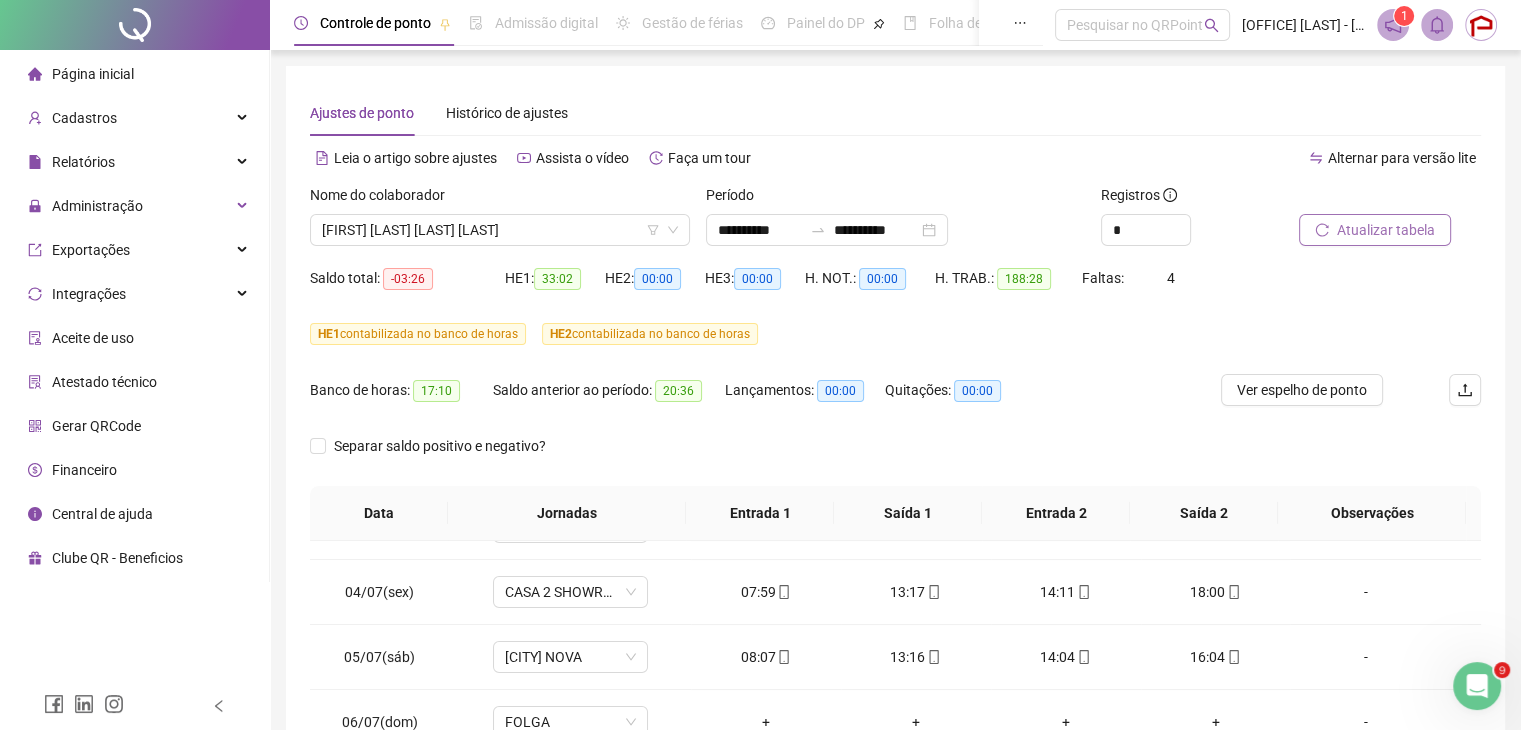 scroll, scrollTop: 200, scrollLeft: 0, axis: vertical 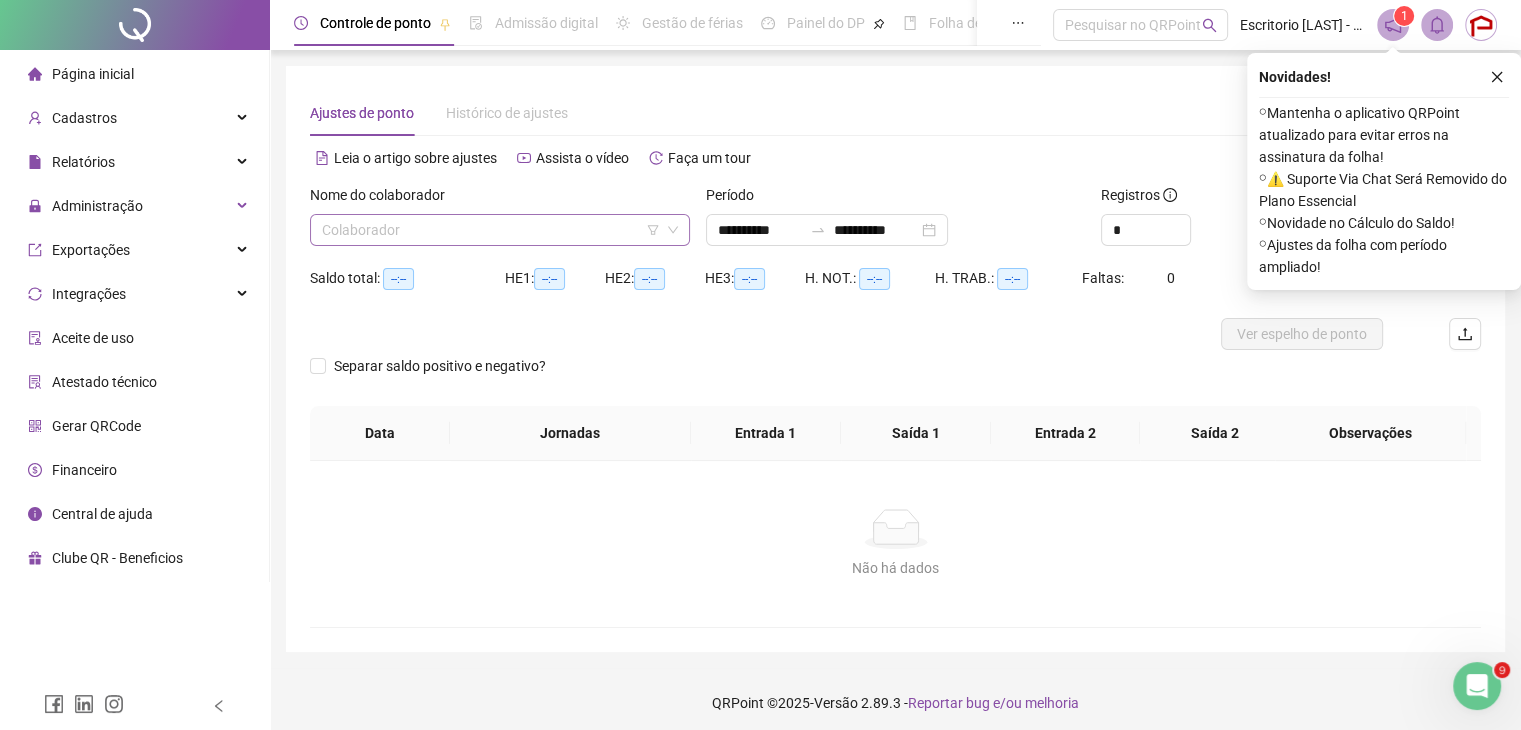 click at bounding box center [491, 230] 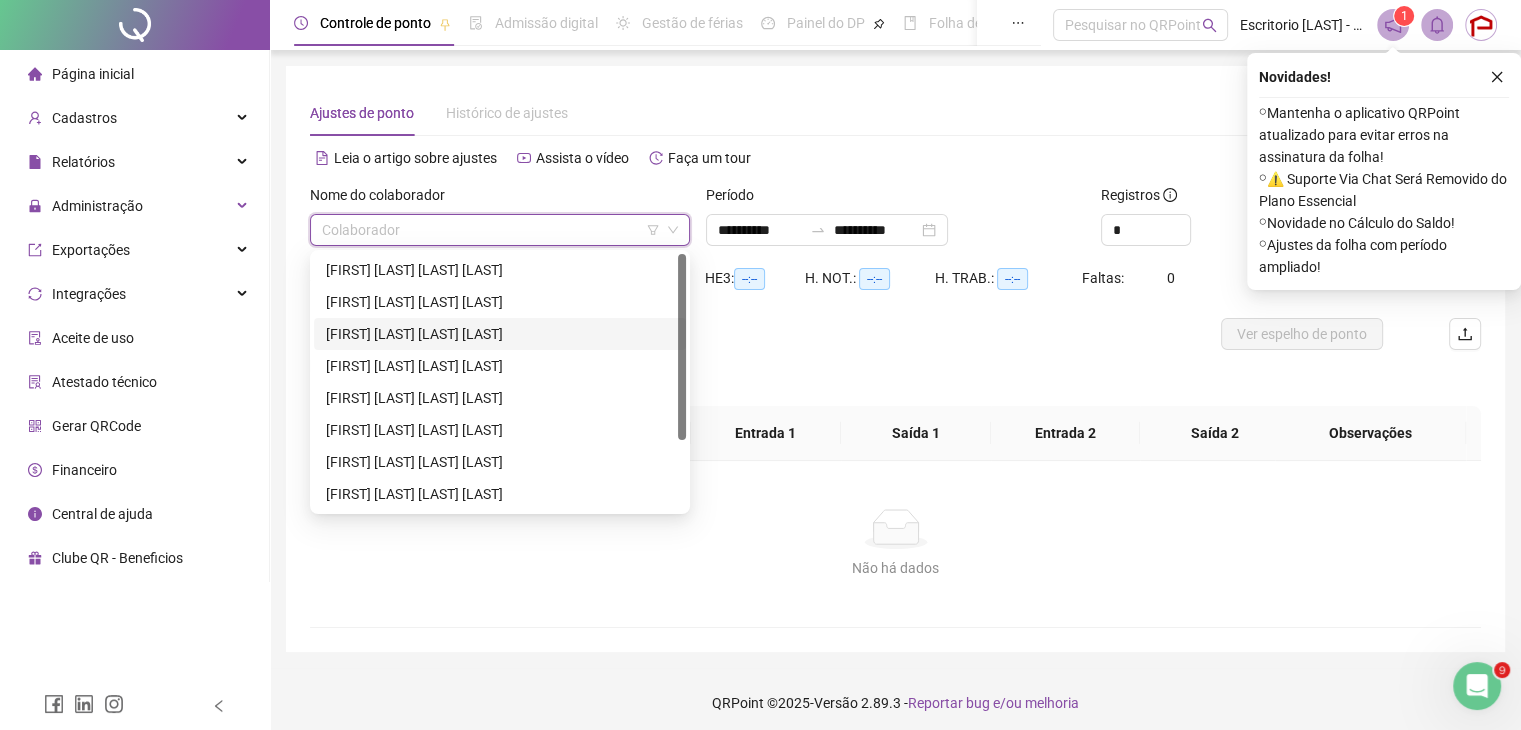 scroll, scrollTop: 96, scrollLeft: 0, axis: vertical 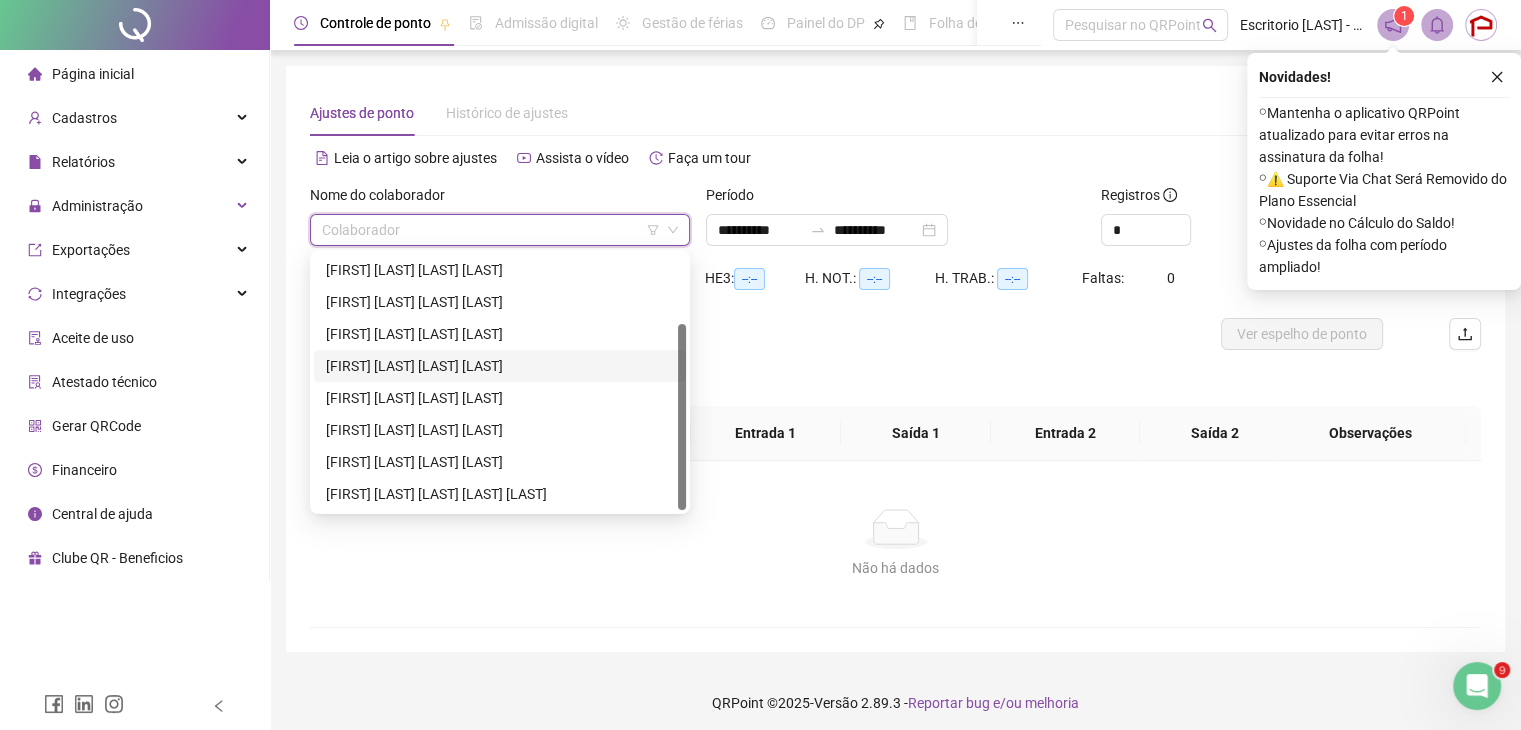 click on "[FIRST] [LAST] [LAST] [LAST]" at bounding box center (500, 366) 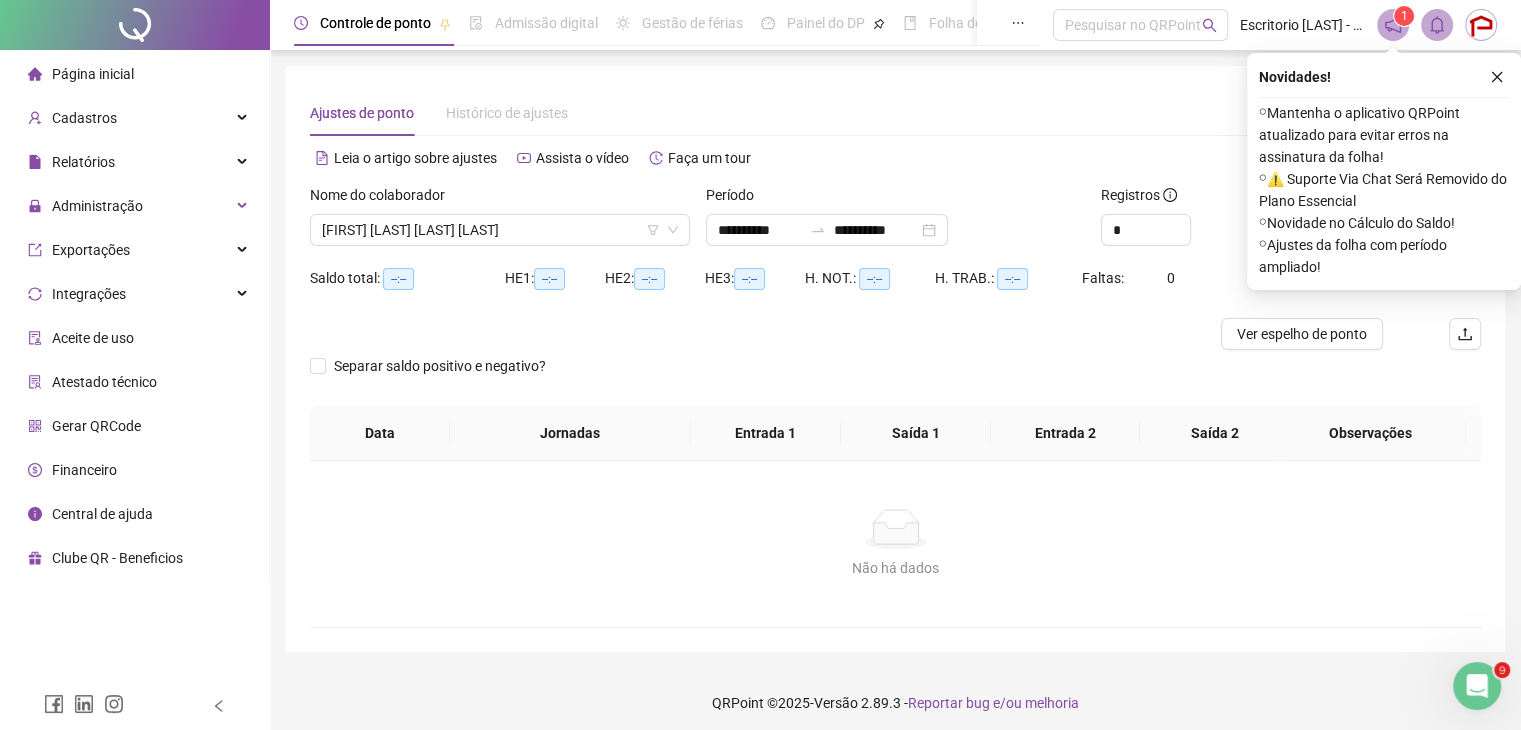 click at bounding box center (1497, 77) 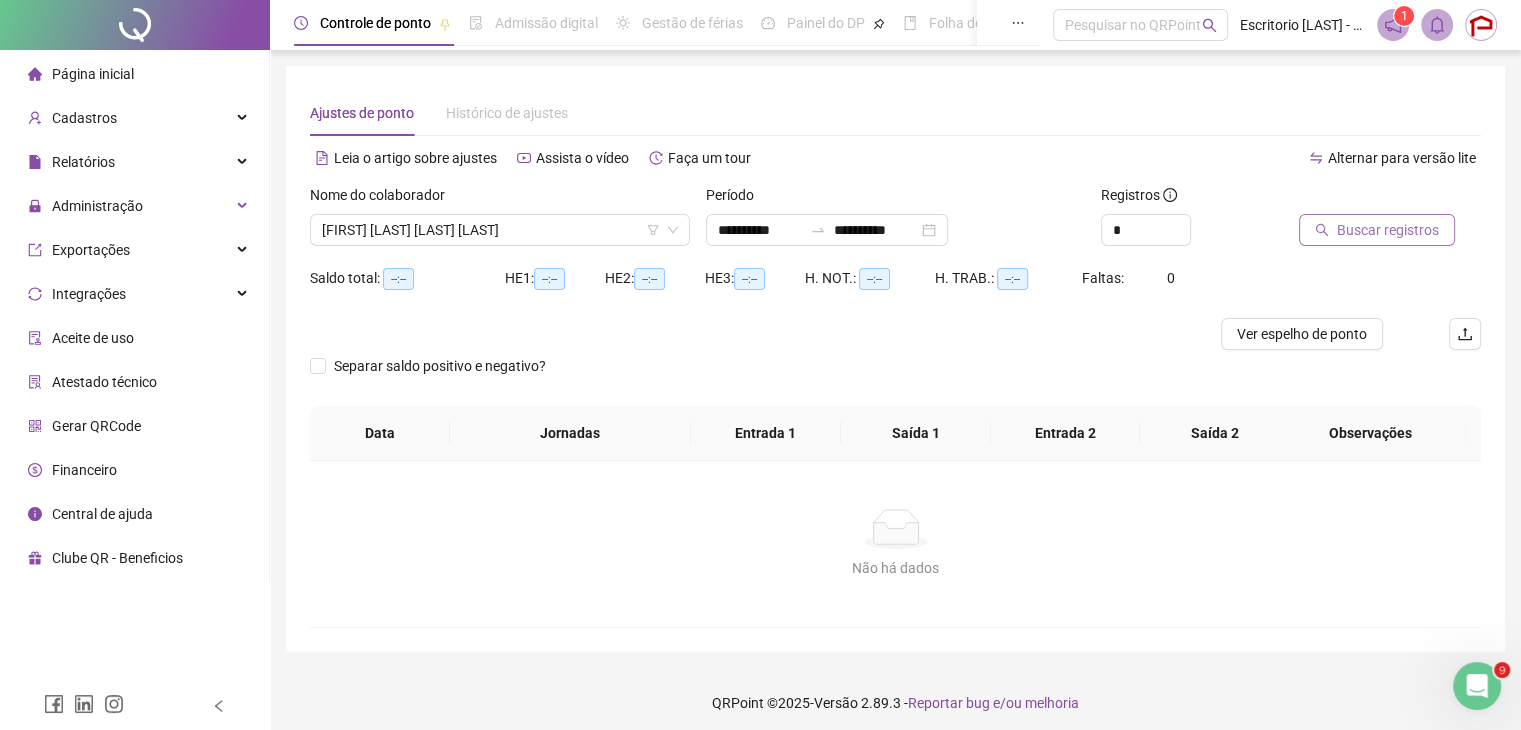 click on "Buscar registros" at bounding box center (1388, 230) 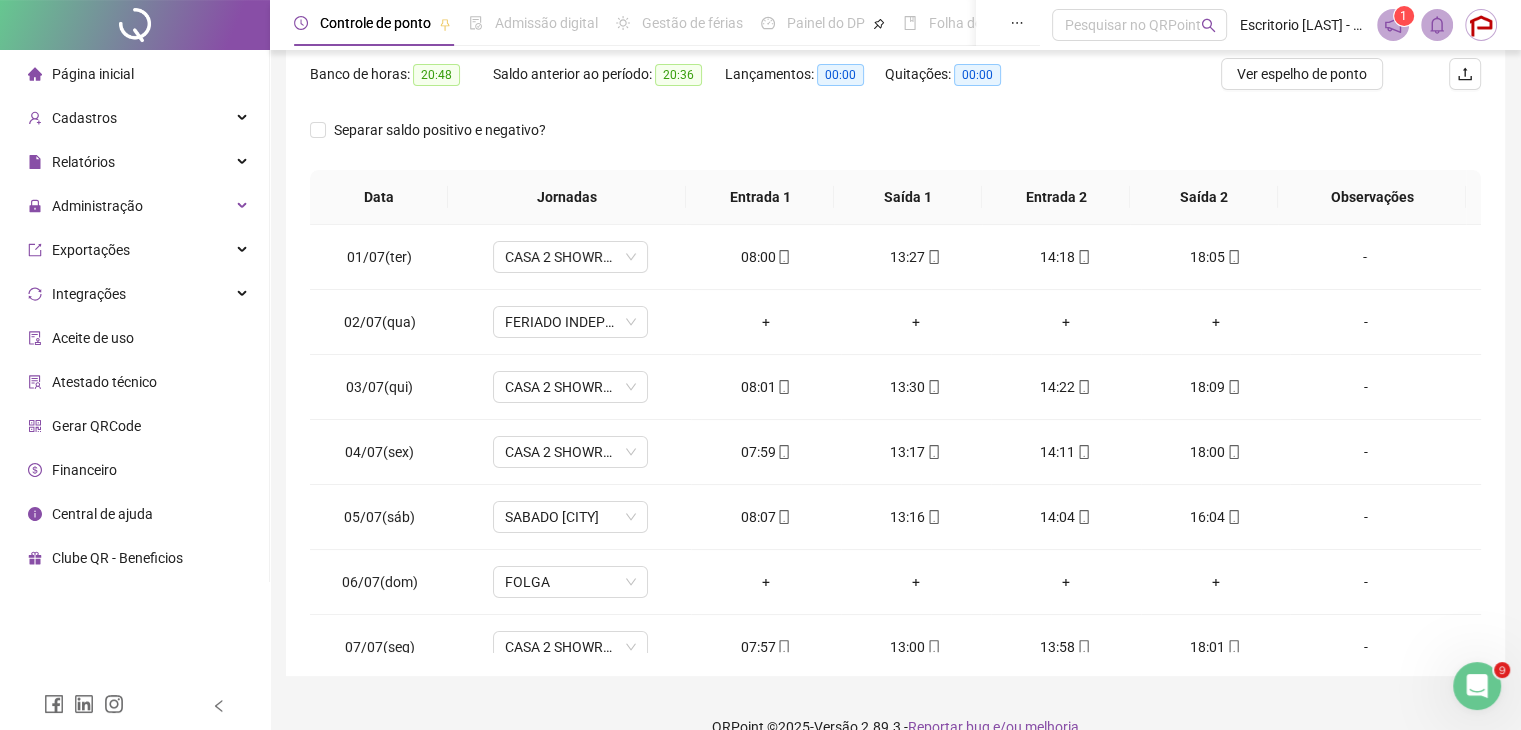 scroll, scrollTop: 348, scrollLeft: 0, axis: vertical 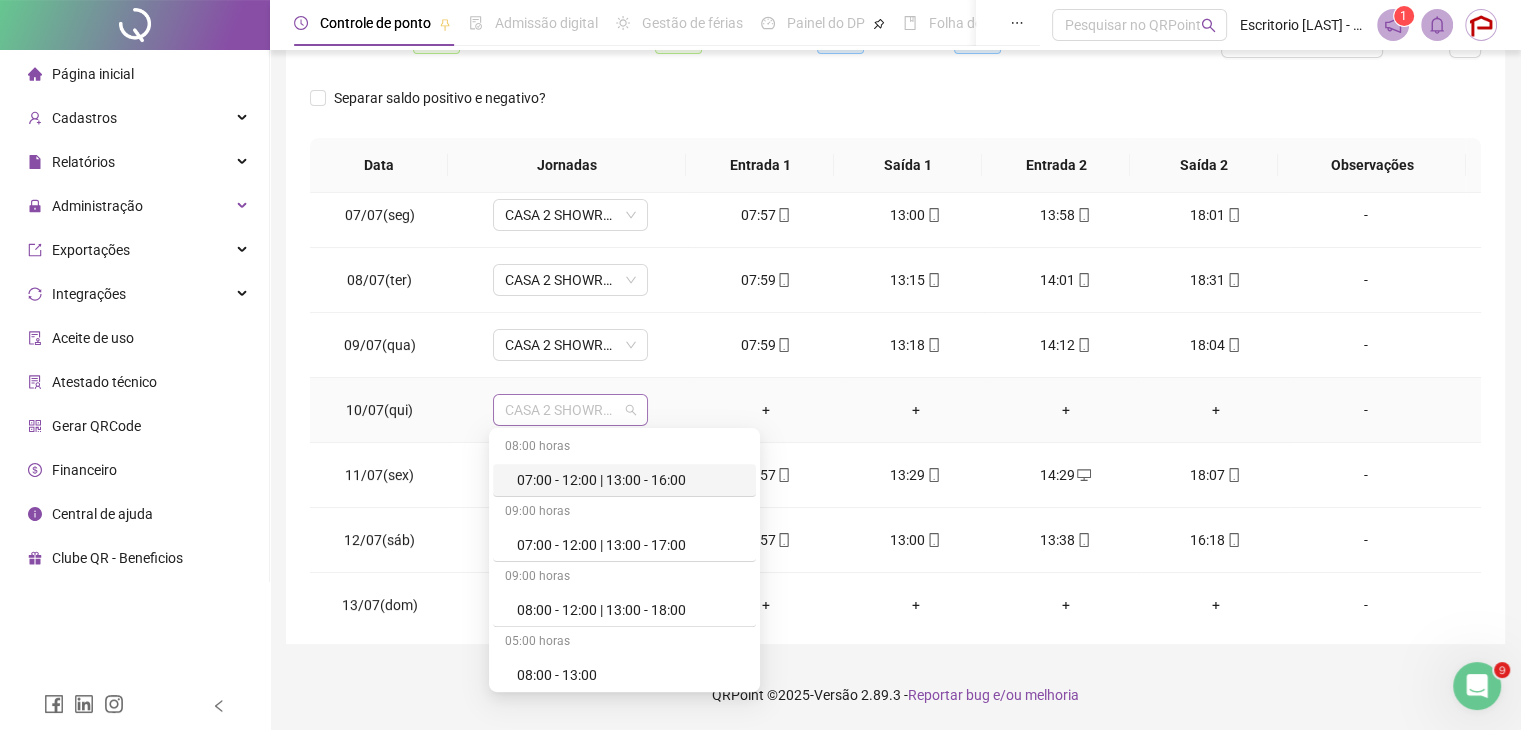 click on "CASA 2 SHOWROOM MMP" at bounding box center (570, 410) 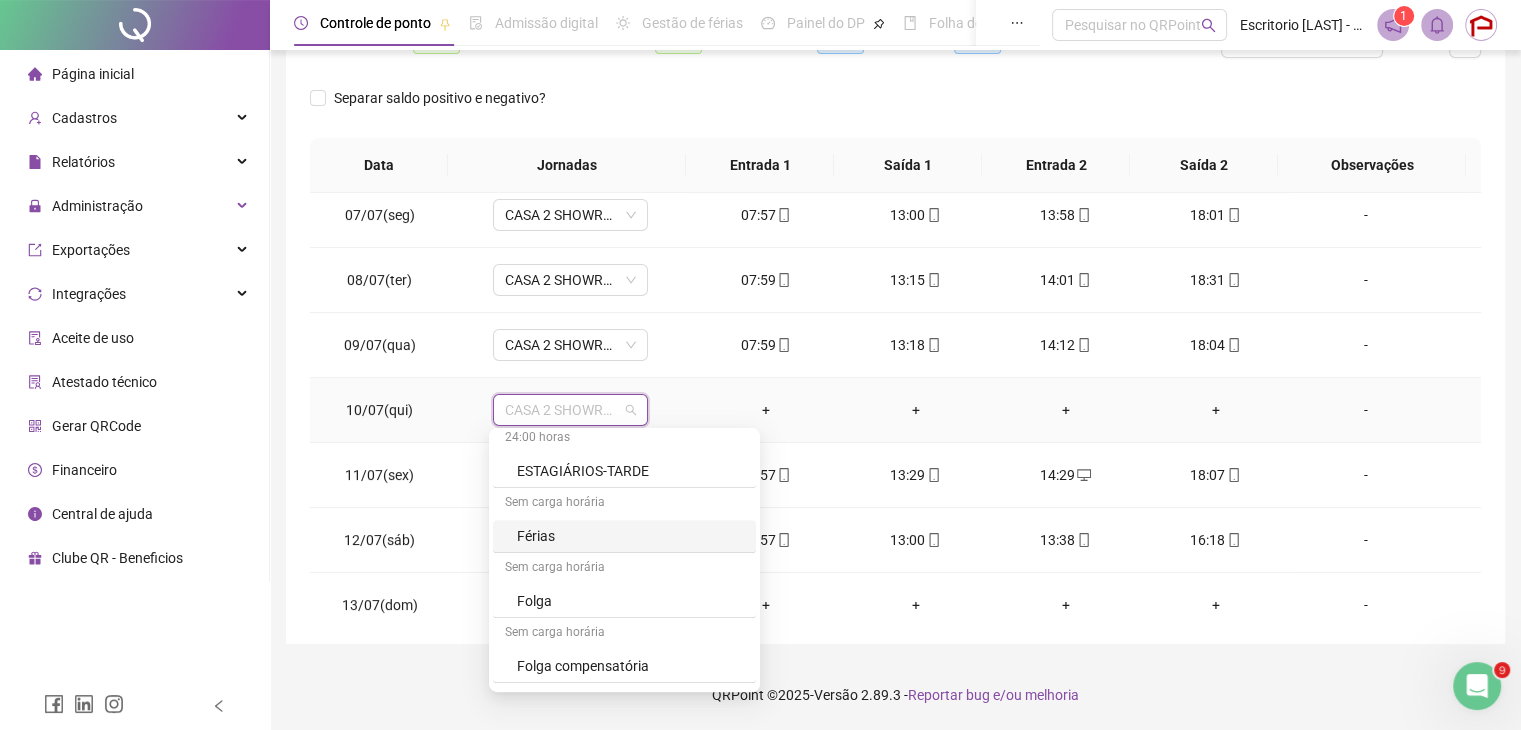 scroll, scrollTop: 1000, scrollLeft: 0, axis: vertical 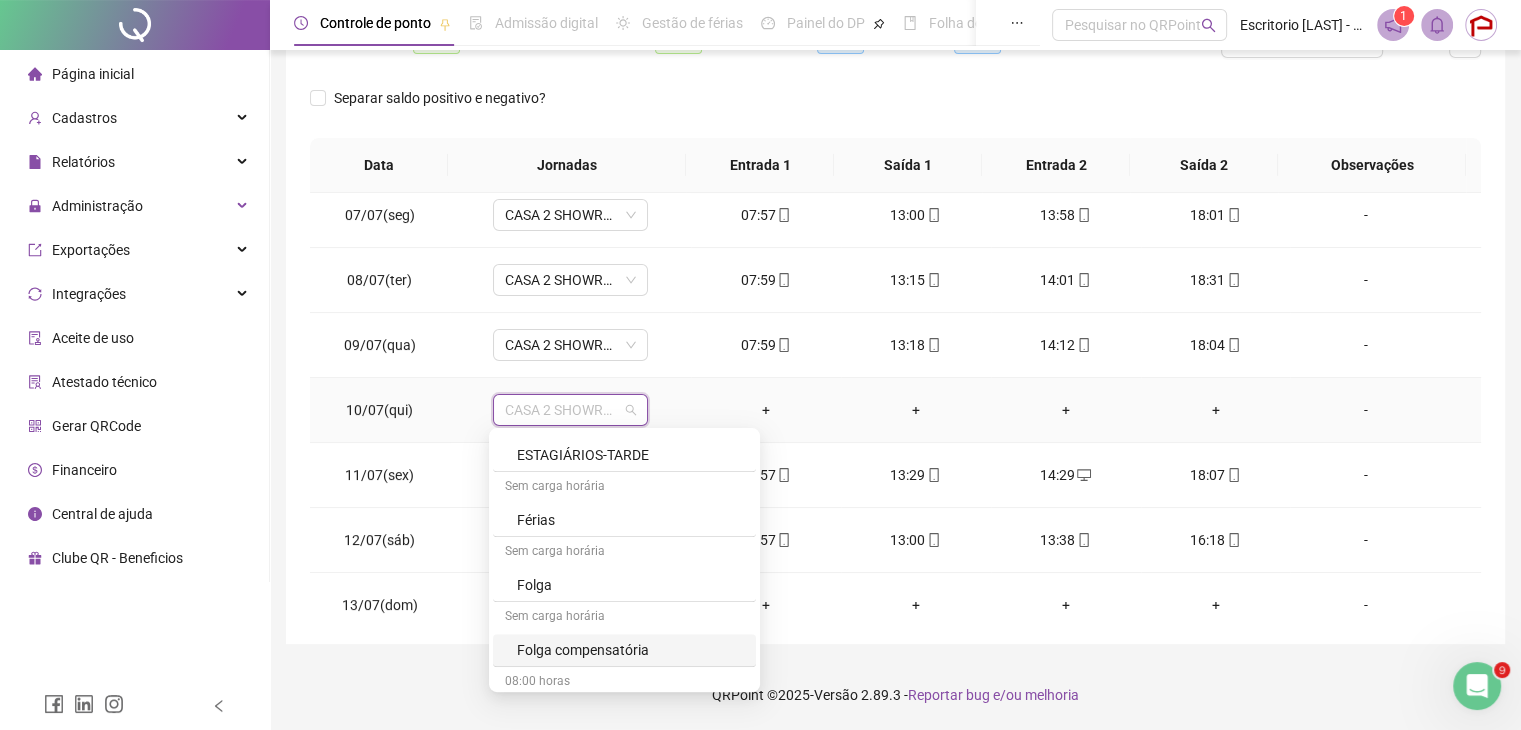 click on "Folga compensatória" at bounding box center (630, 650) 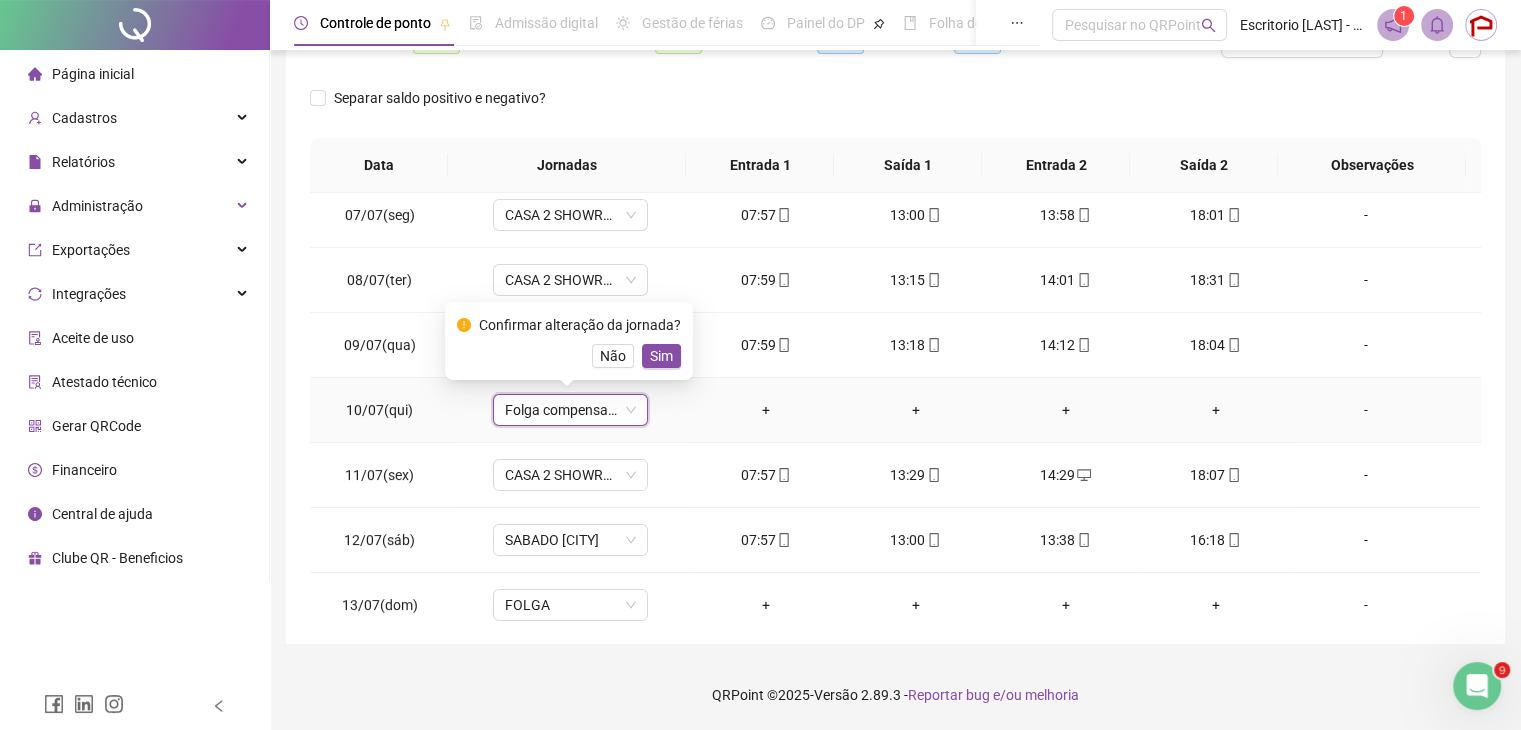 click on "Sim" at bounding box center (661, 356) 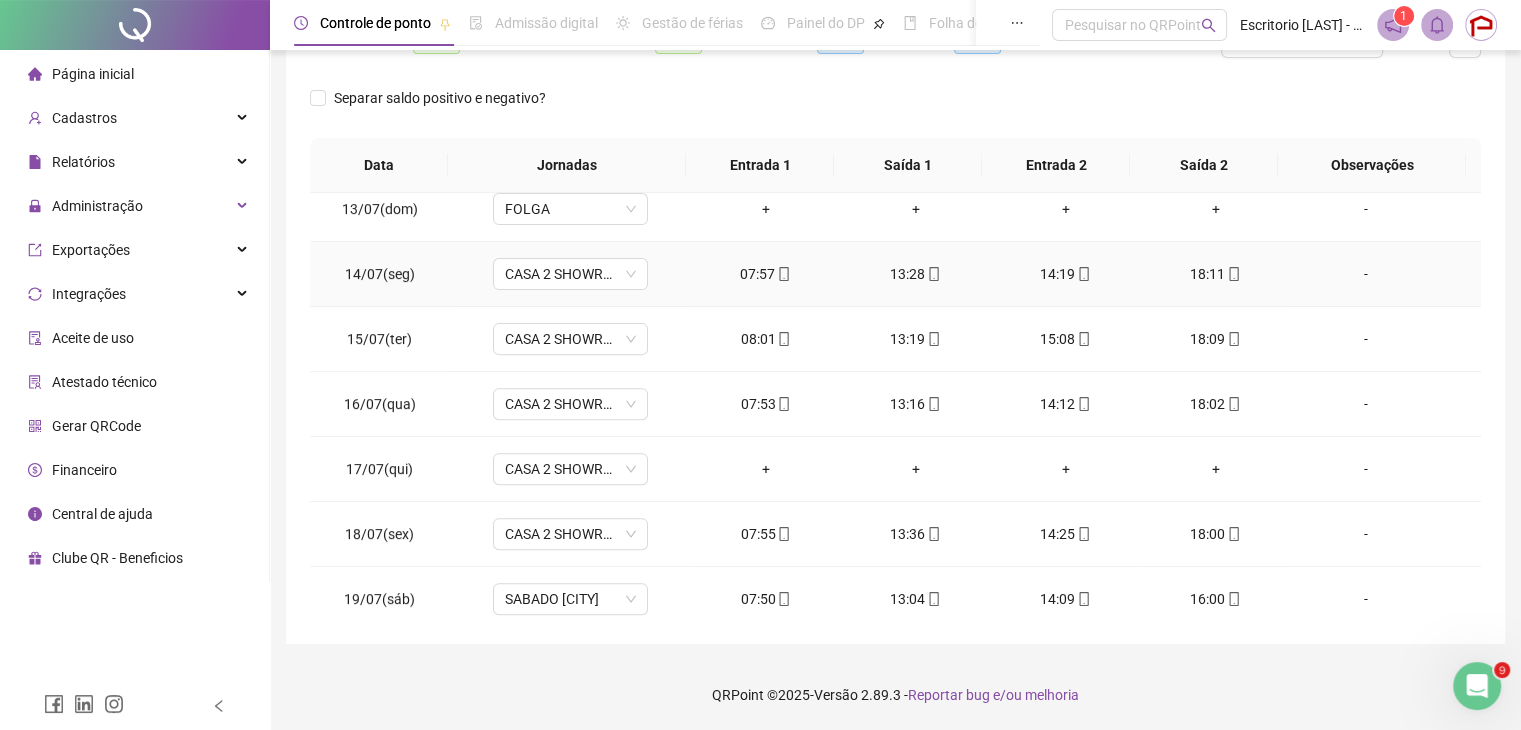 scroll, scrollTop: 800, scrollLeft: 0, axis: vertical 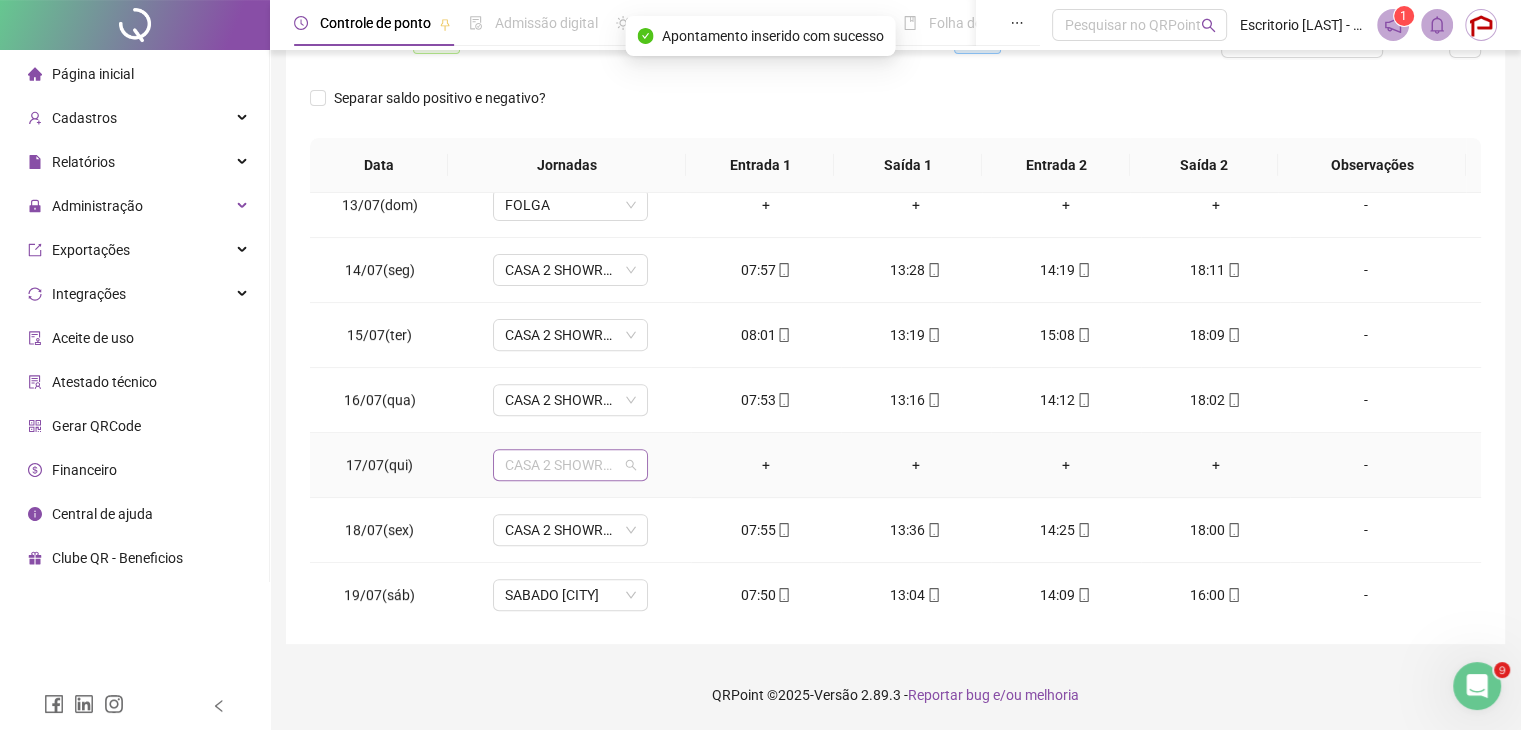 click on "CASA 2 SHOWROOM MMP" at bounding box center (570, 465) 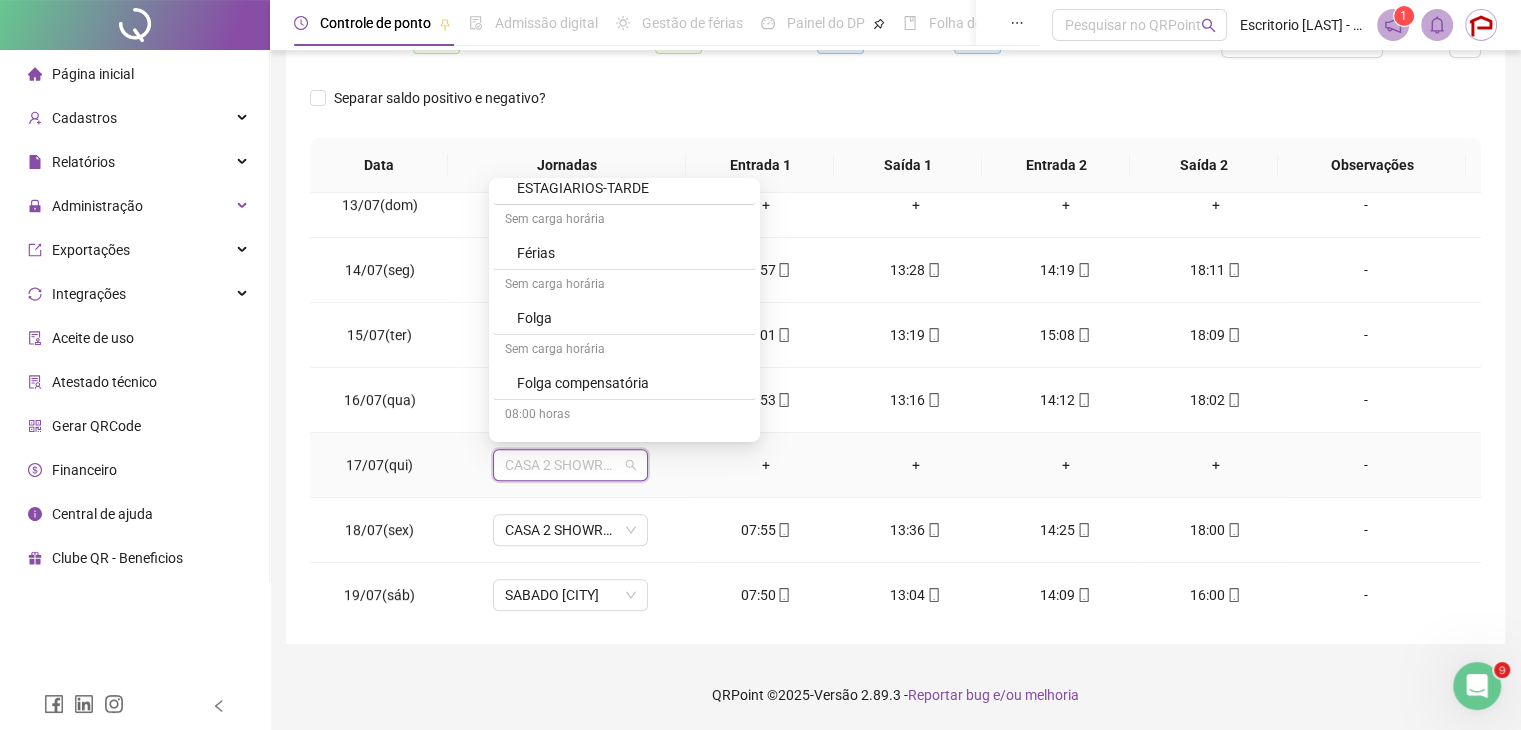 scroll, scrollTop: 1100, scrollLeft: 0, axis: vertical 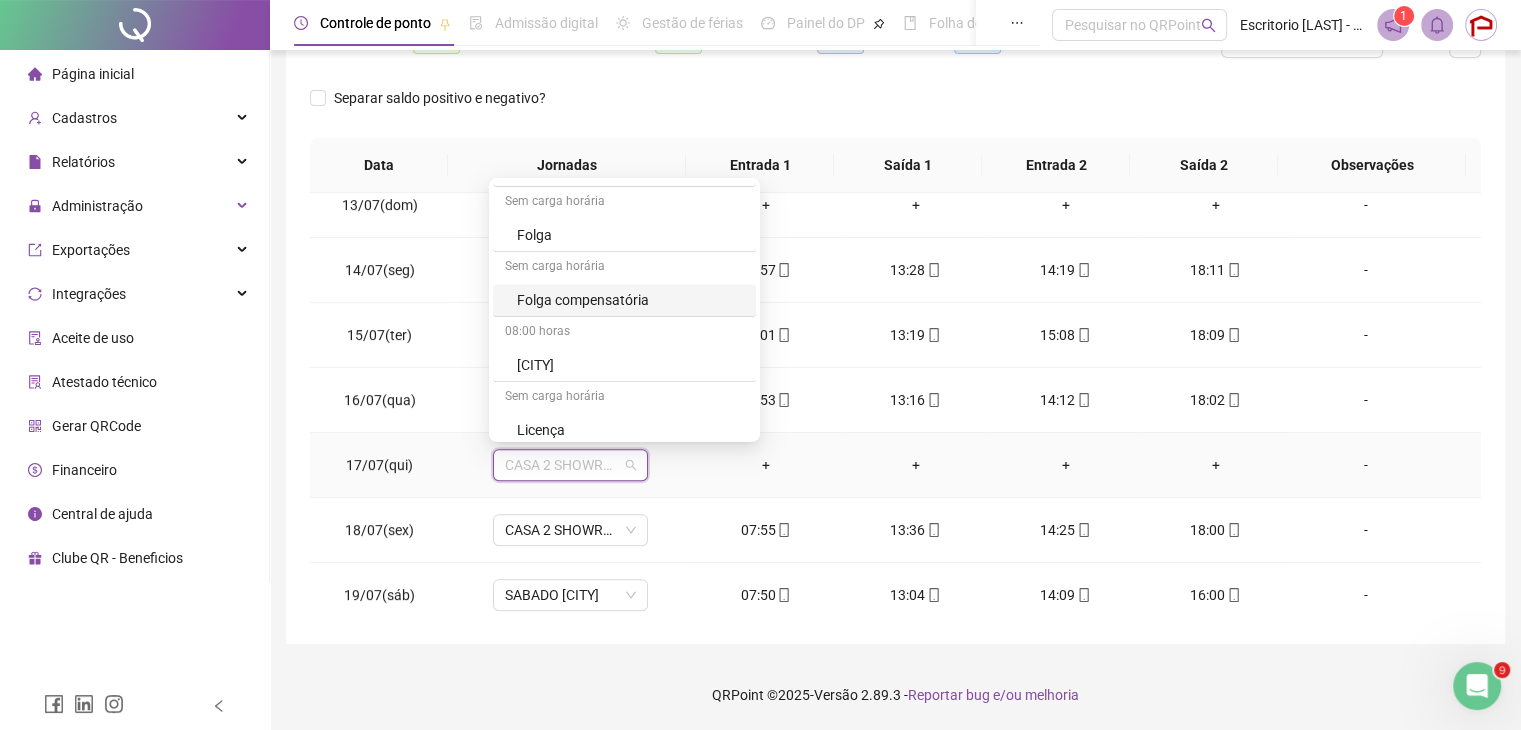 click on "Folga compensatória" at bounding box center [630, 300] 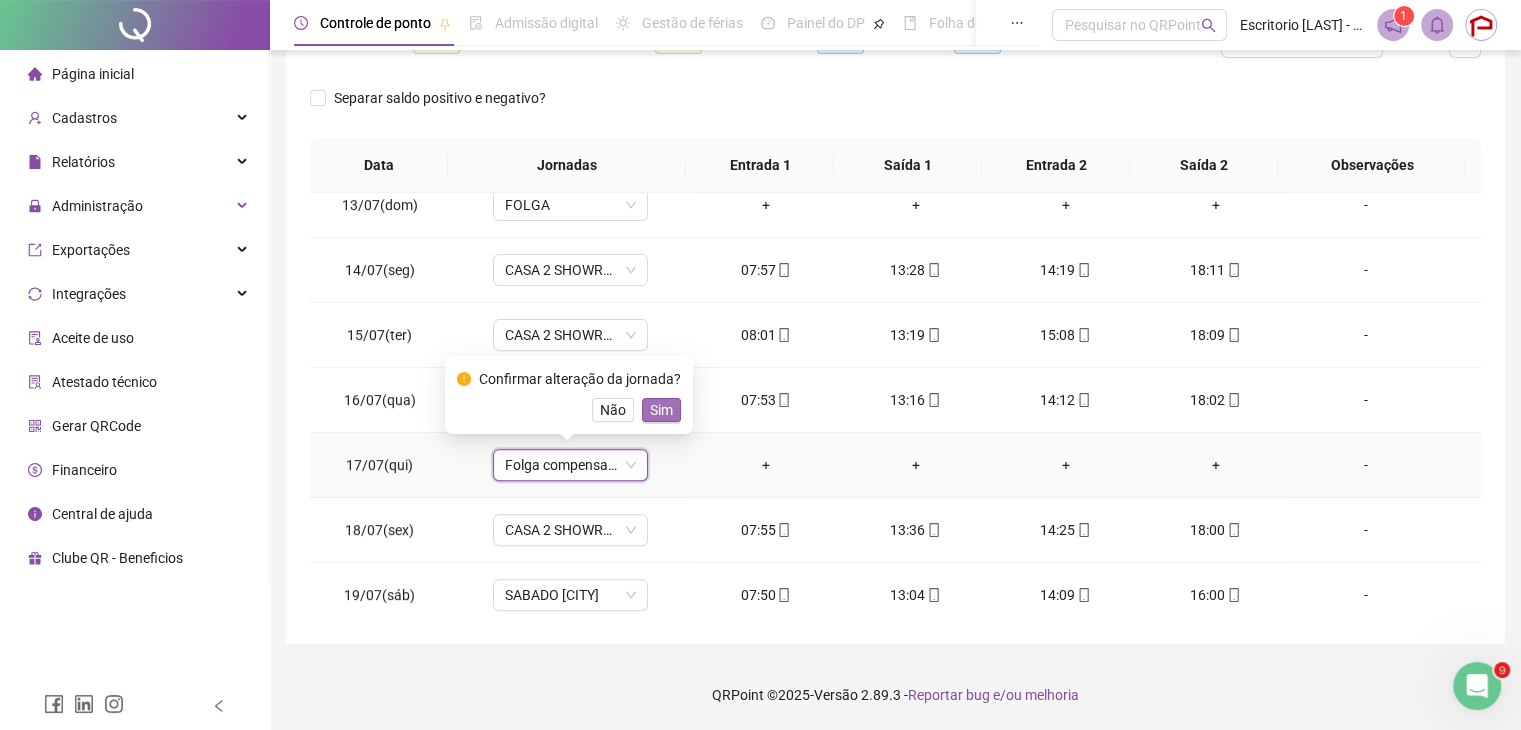 click on "Sim" at bounding box center (661, 410) 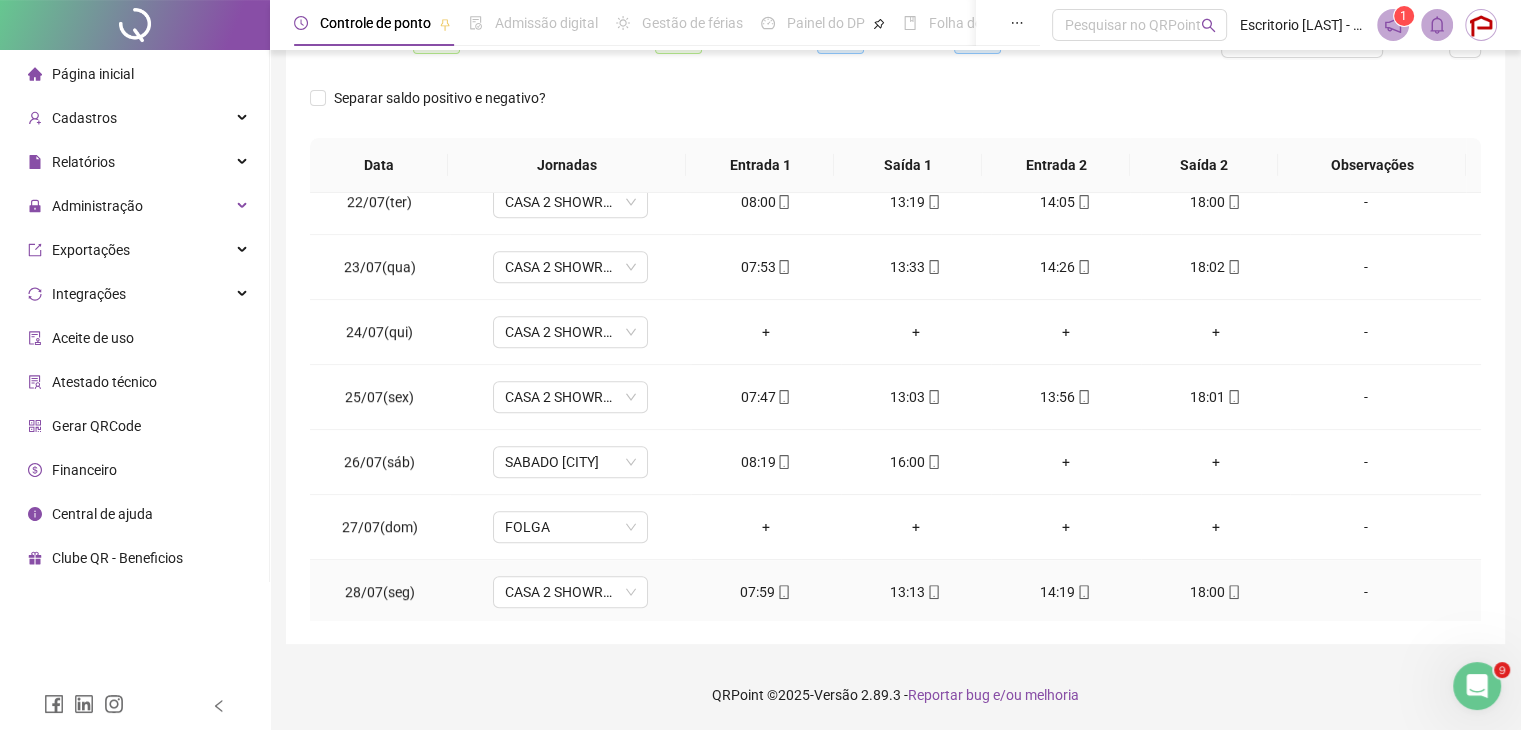 scroll, scrollTop: 1381, scrollLeft: 0, axis: vertical 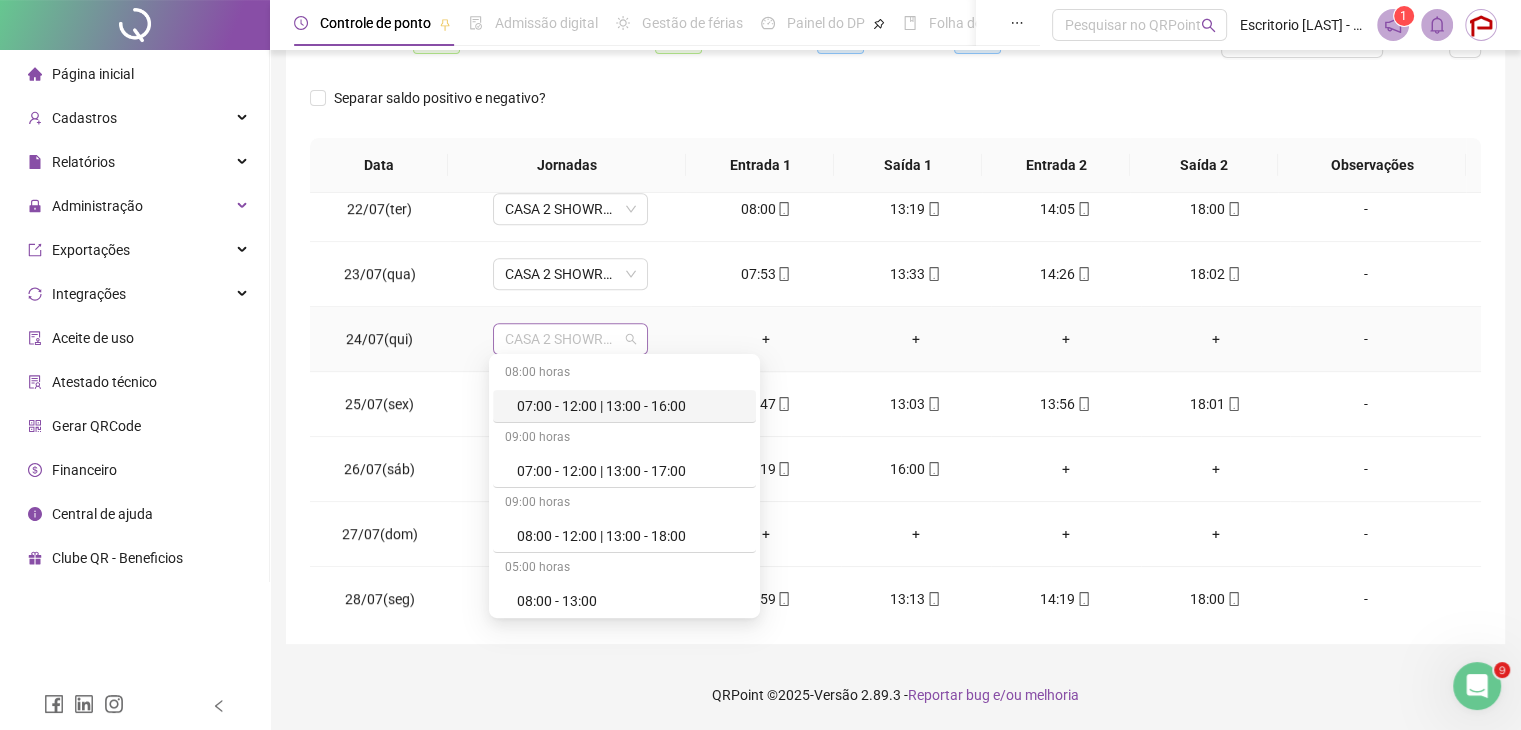 click on "CASA 2 SHOWROOM MMP" at bounding box center [570, 339] 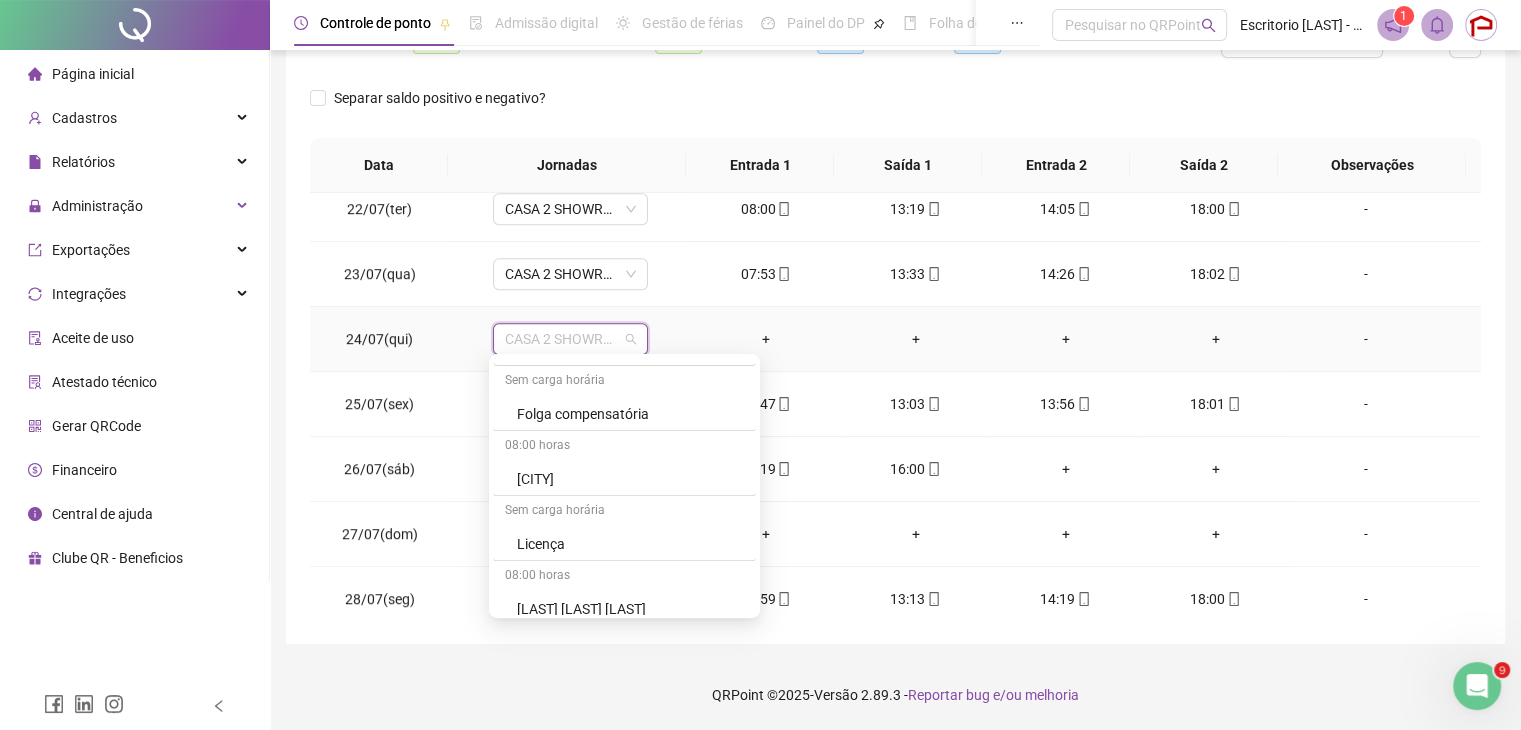 scroll, scrollTop: 1200, scrollLeft: 0, axis: vertical 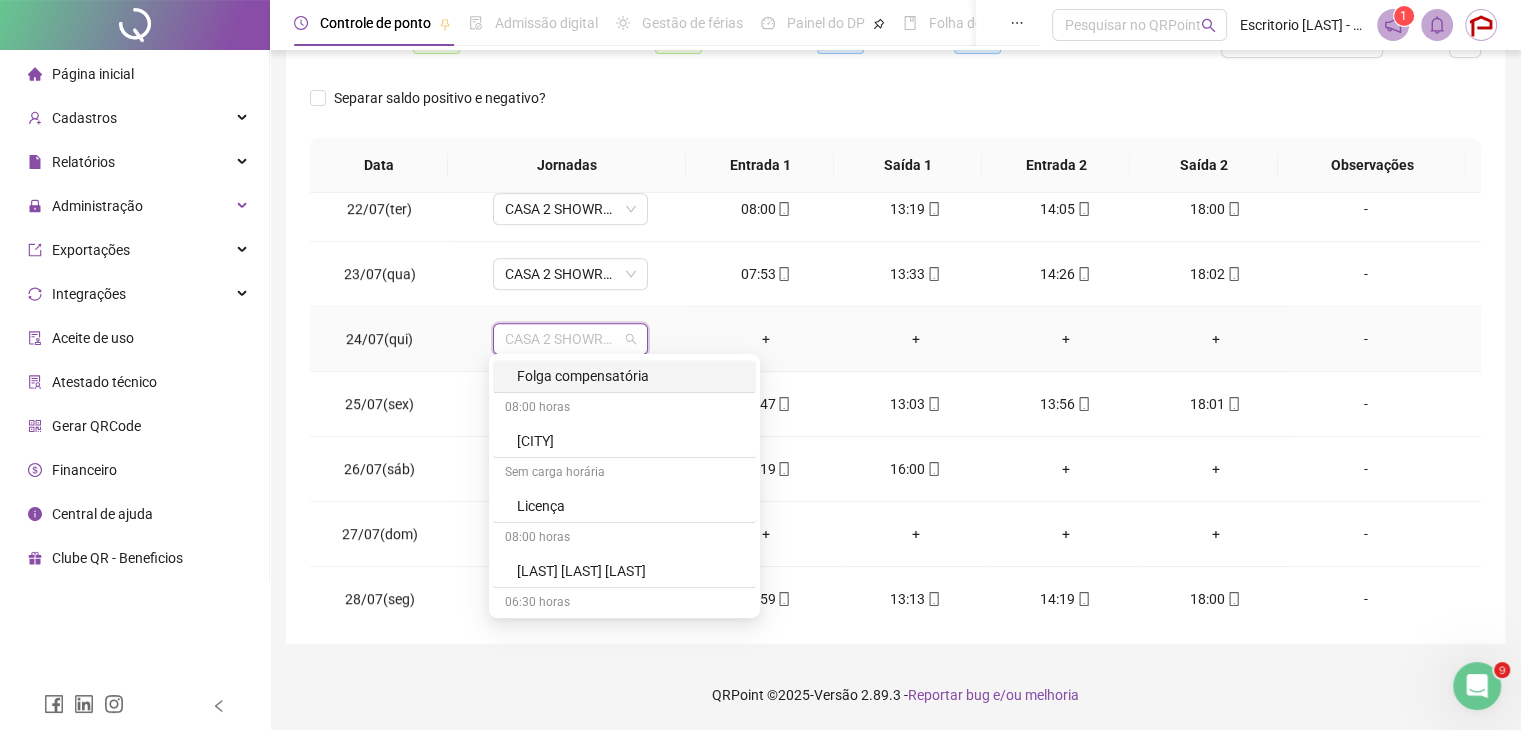 click on "Folga compensatória" at bounding box center (630, 376) 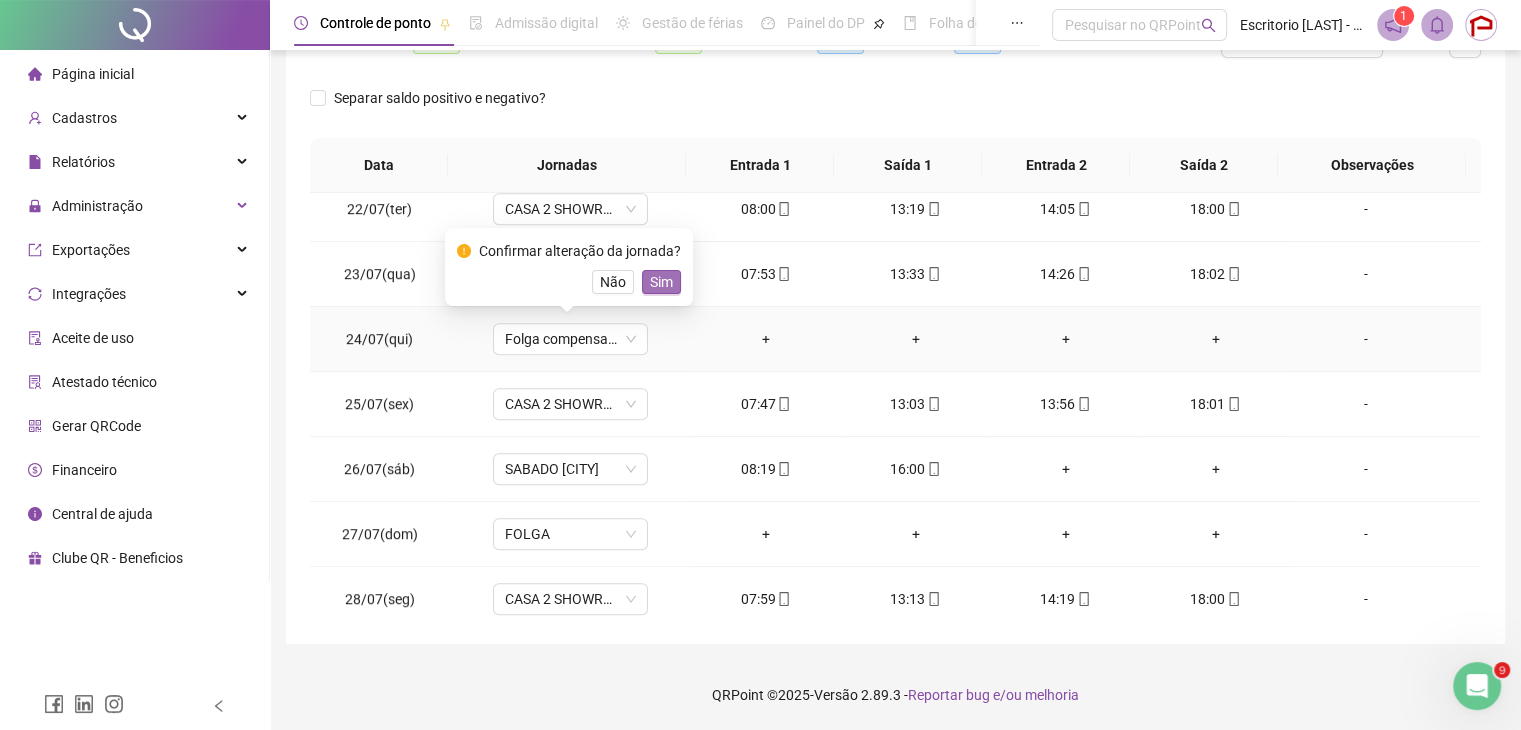 click on "Sim" at bounding box center [661, 282] 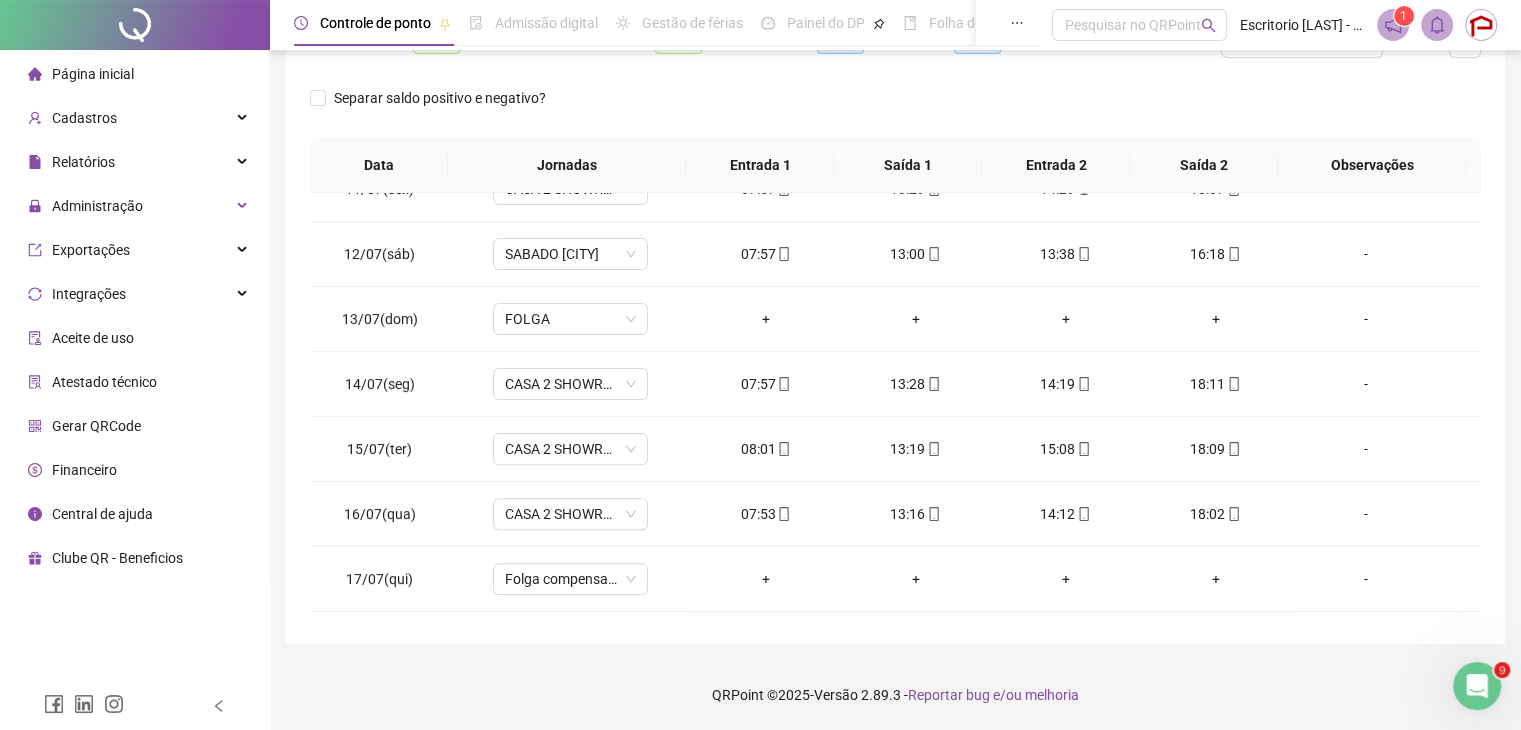 scroll, scrollTop: 681, scrollLeft: 0, axis: vertical 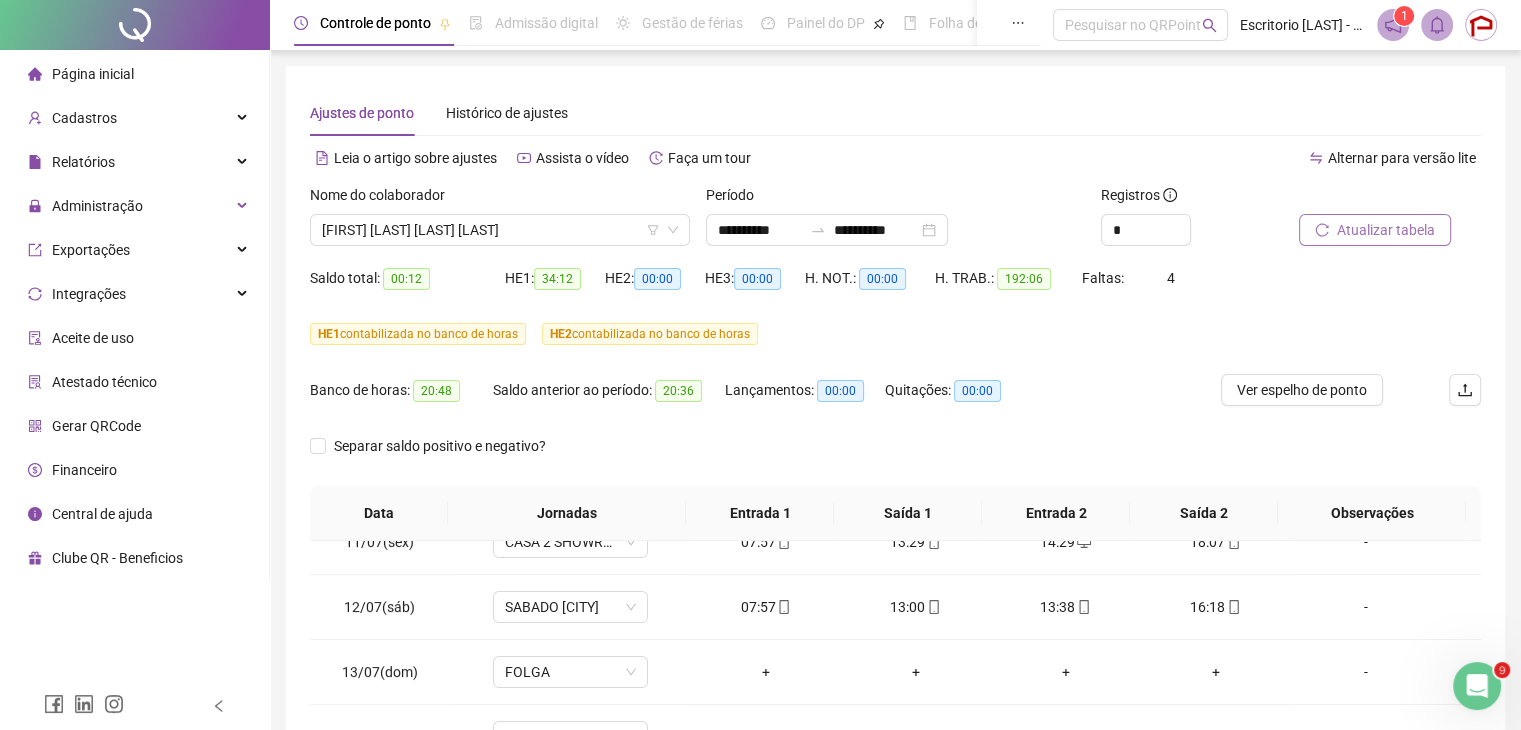 click on "Atualizar tabela" at bounding box center (1386, 230) 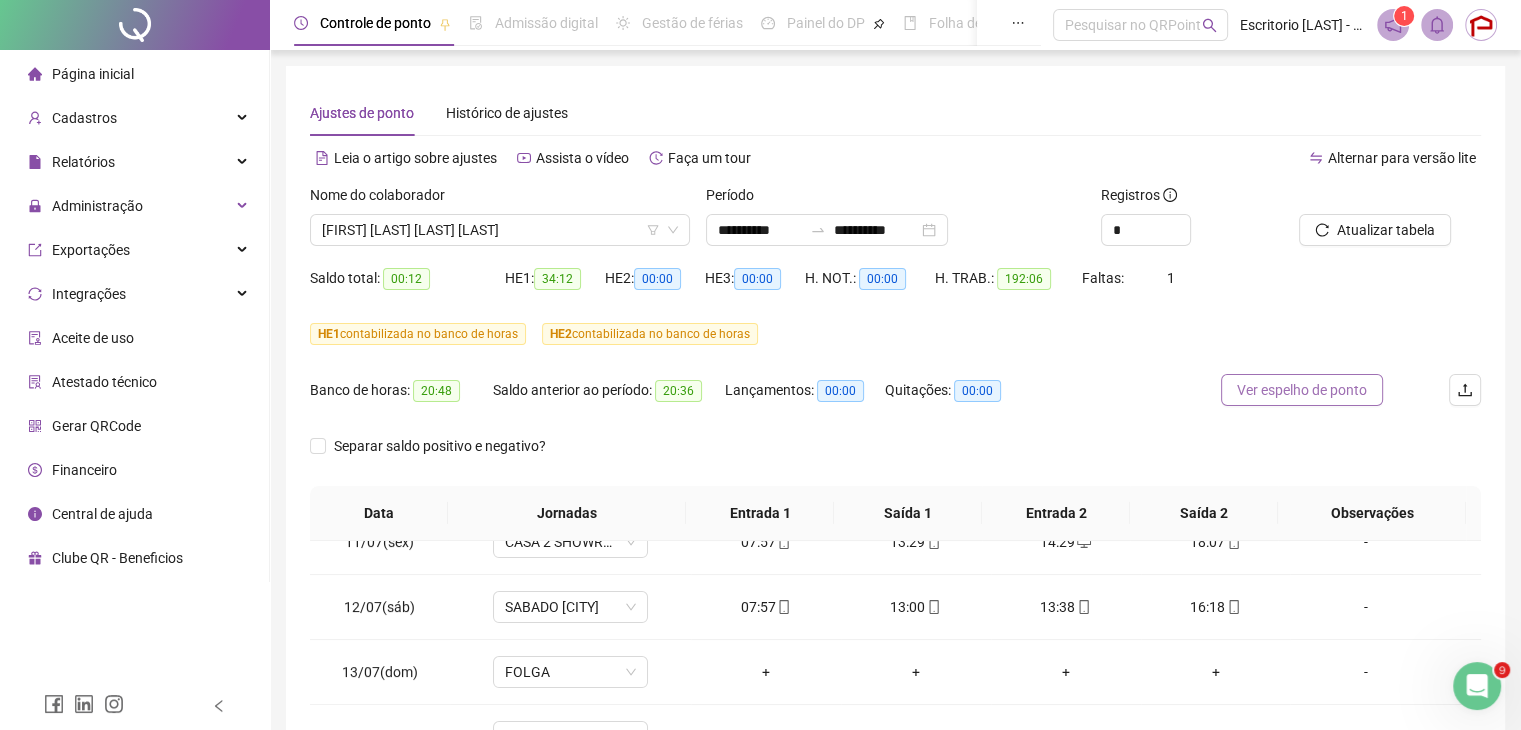 click on "Ver espelho de ponto" at bounding box center (1302, 390) 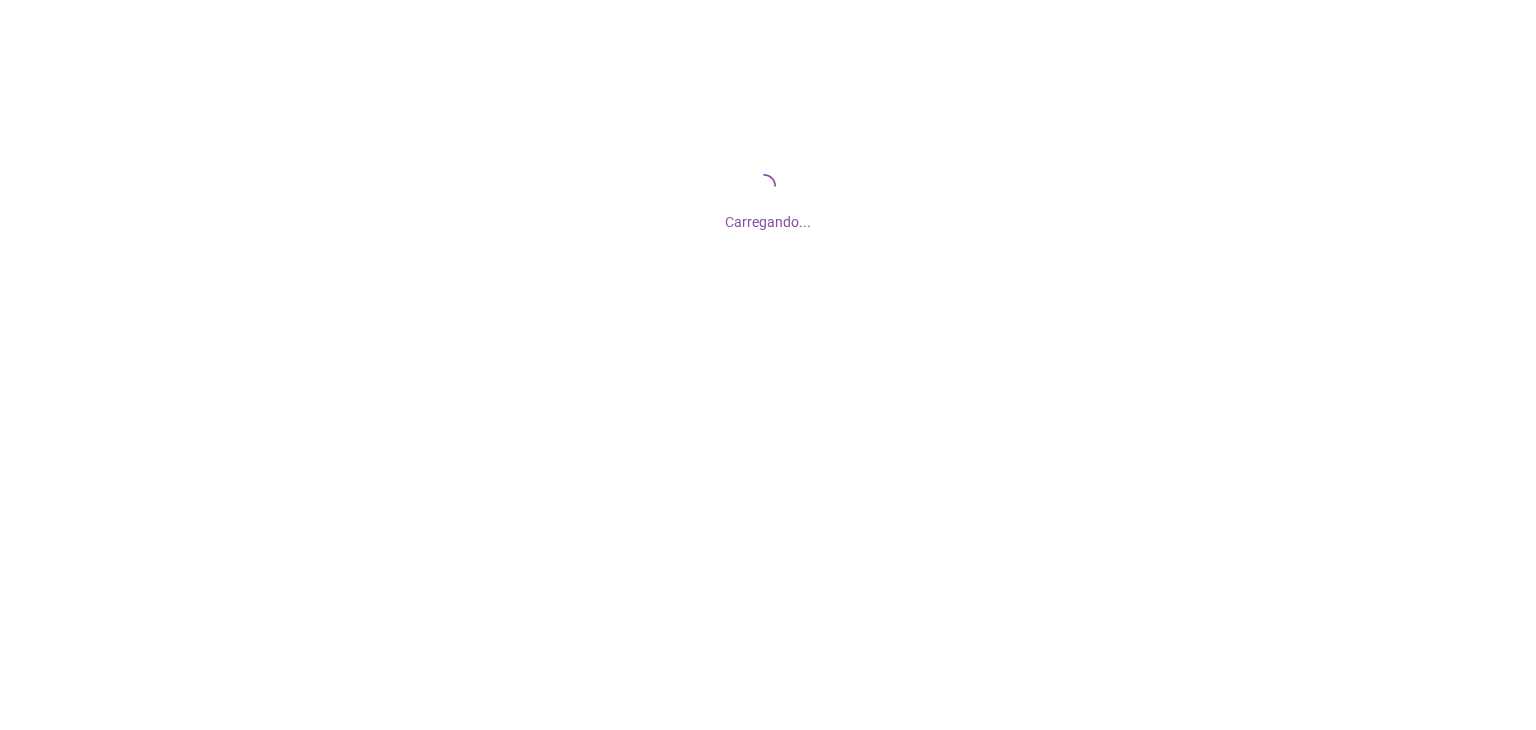 scroll, scrollTop: 0, scrollLeft: 0, axis: both 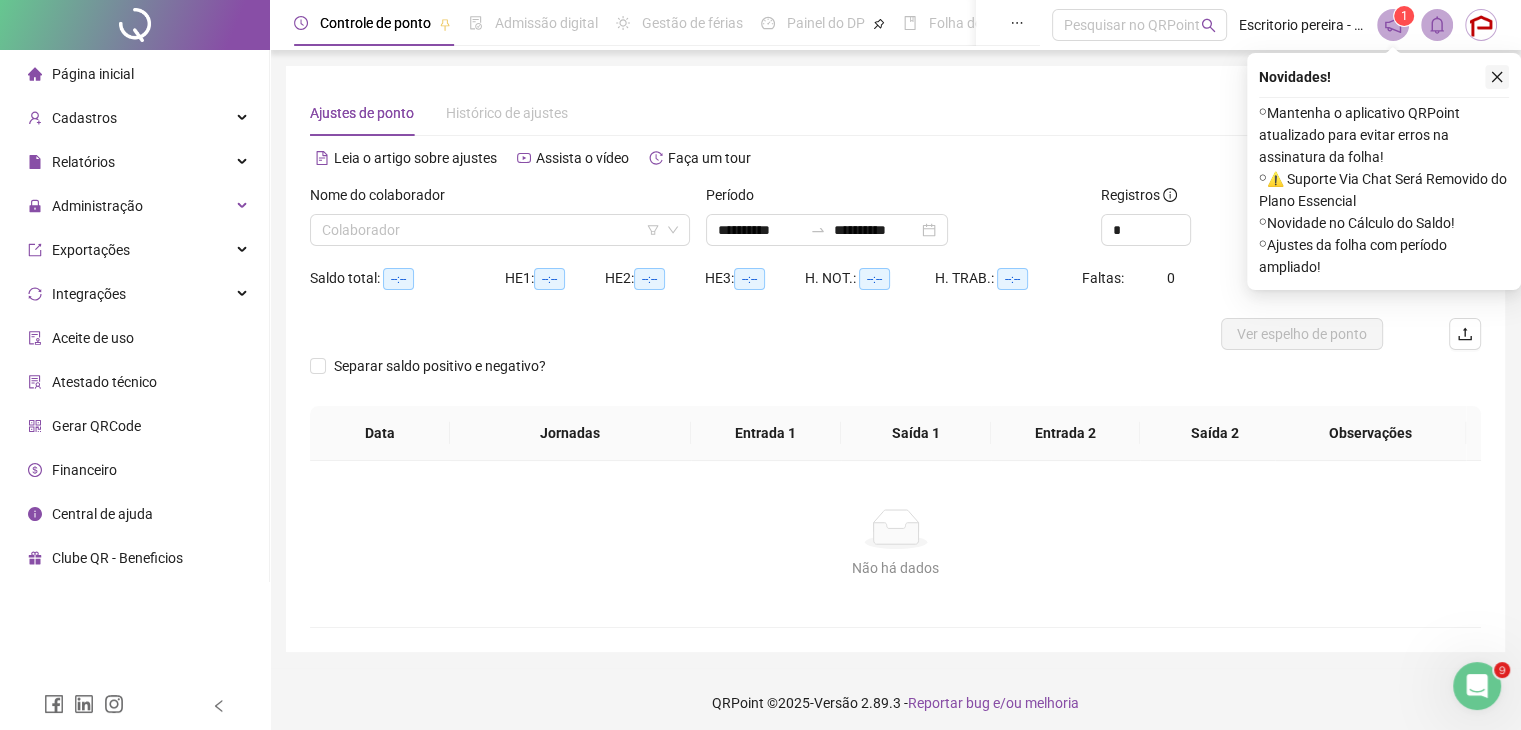 click 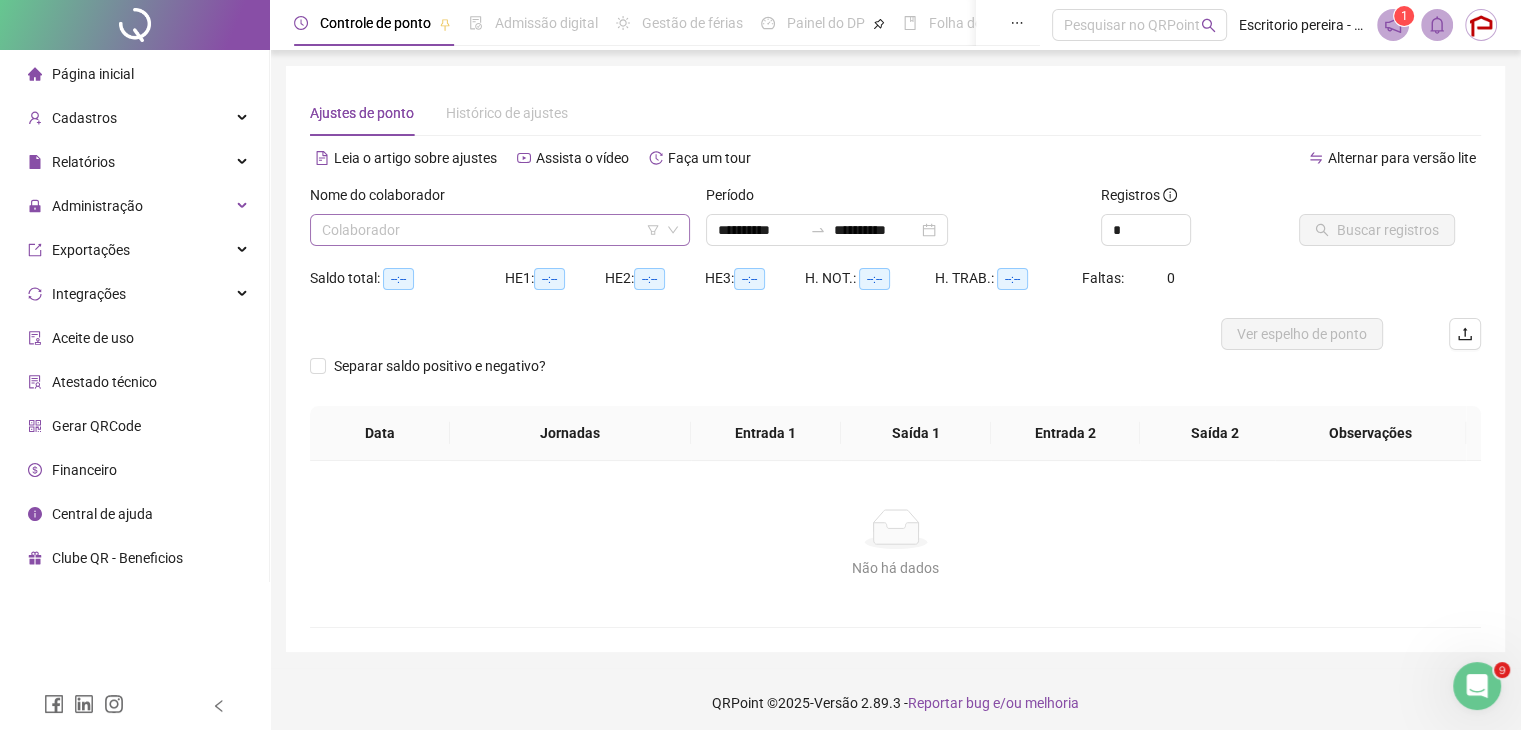click at bounding box center [491, 230] 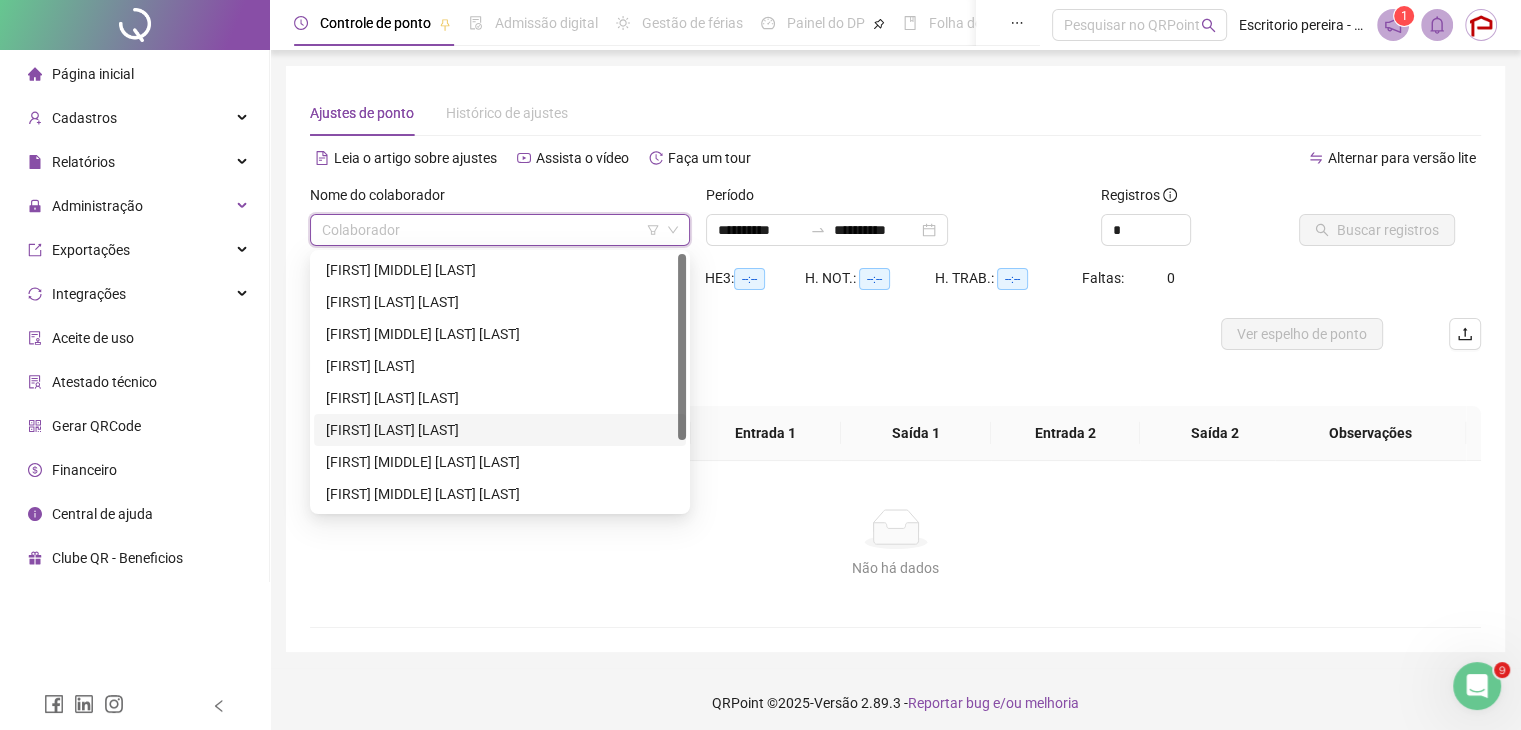 scroll, scrollTop: 96, scrollLeft: 0, axis: vertical 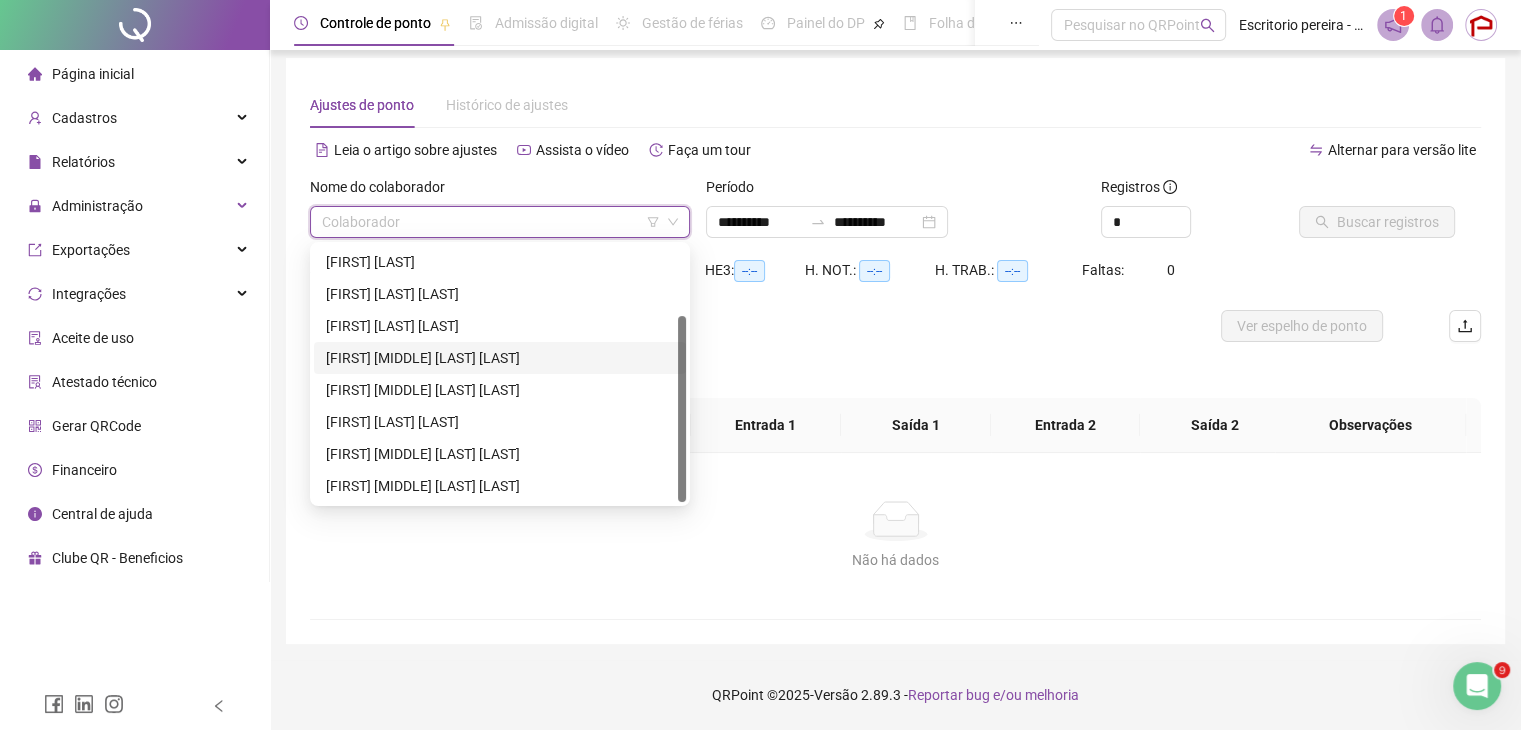 click on "[FIRST] [LAST] [LAST] [LAST]" at bounding box center (500, 358) 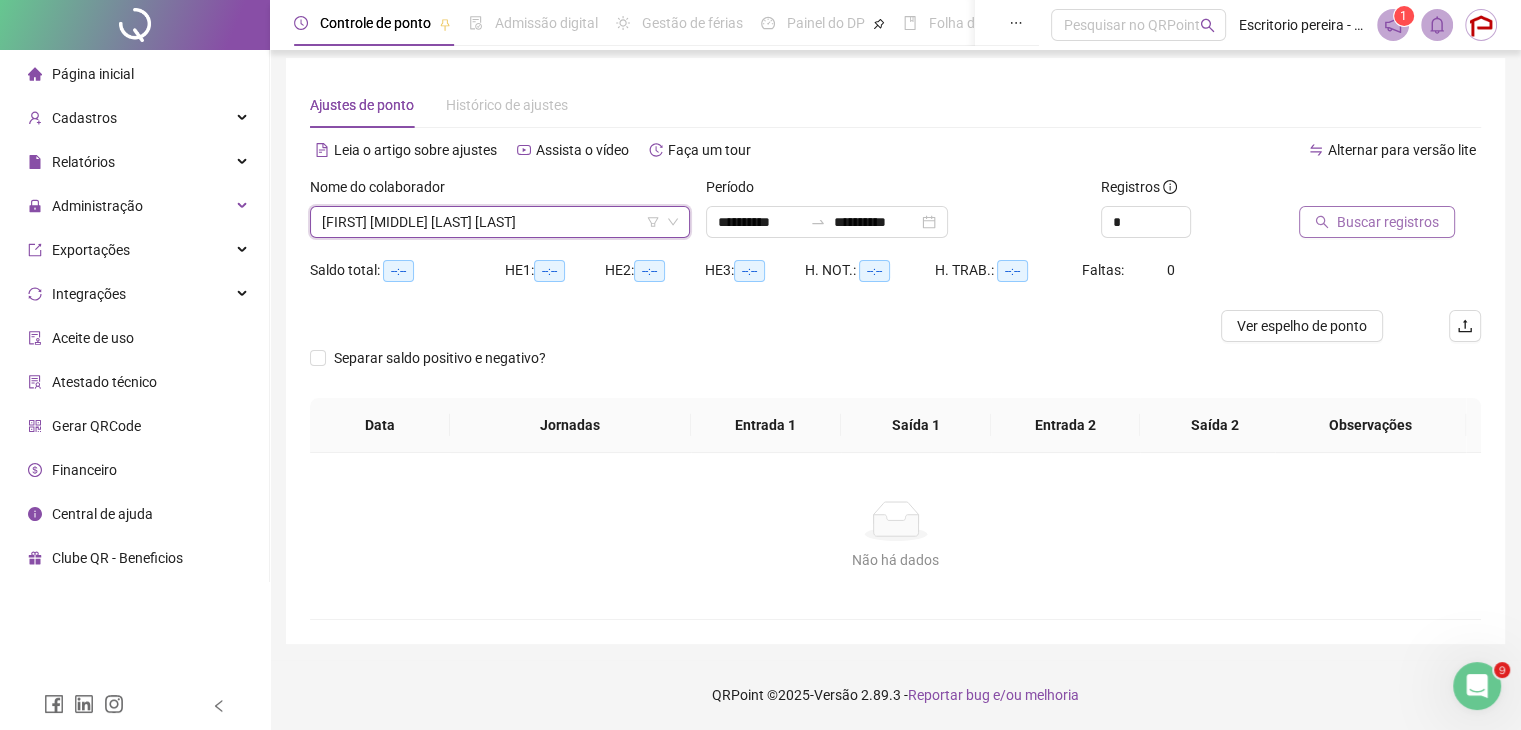 click on "Buscar registros" at bounding box center (1377, 222) 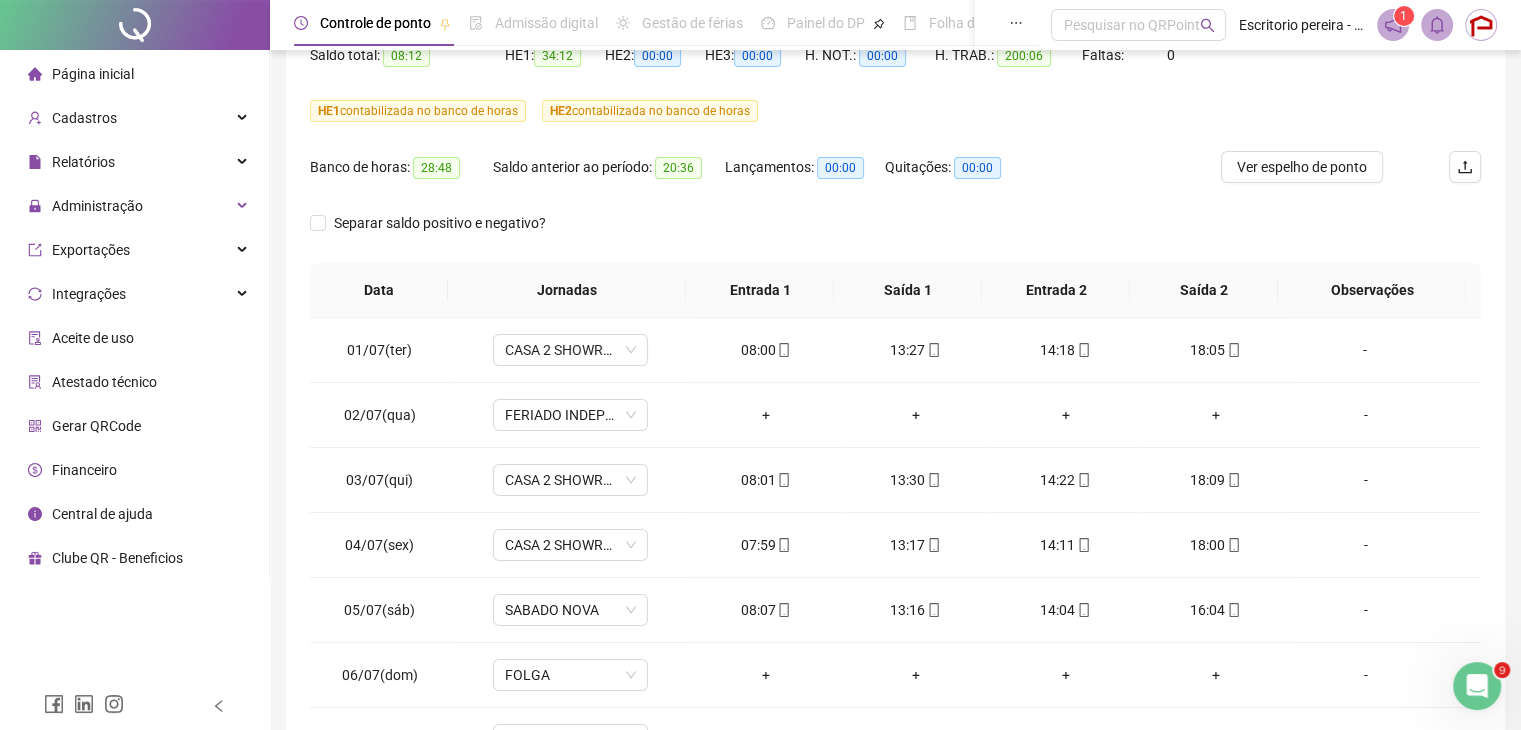 scroll, scrollTop: 308, scrollLeft: 0, axis: vertical 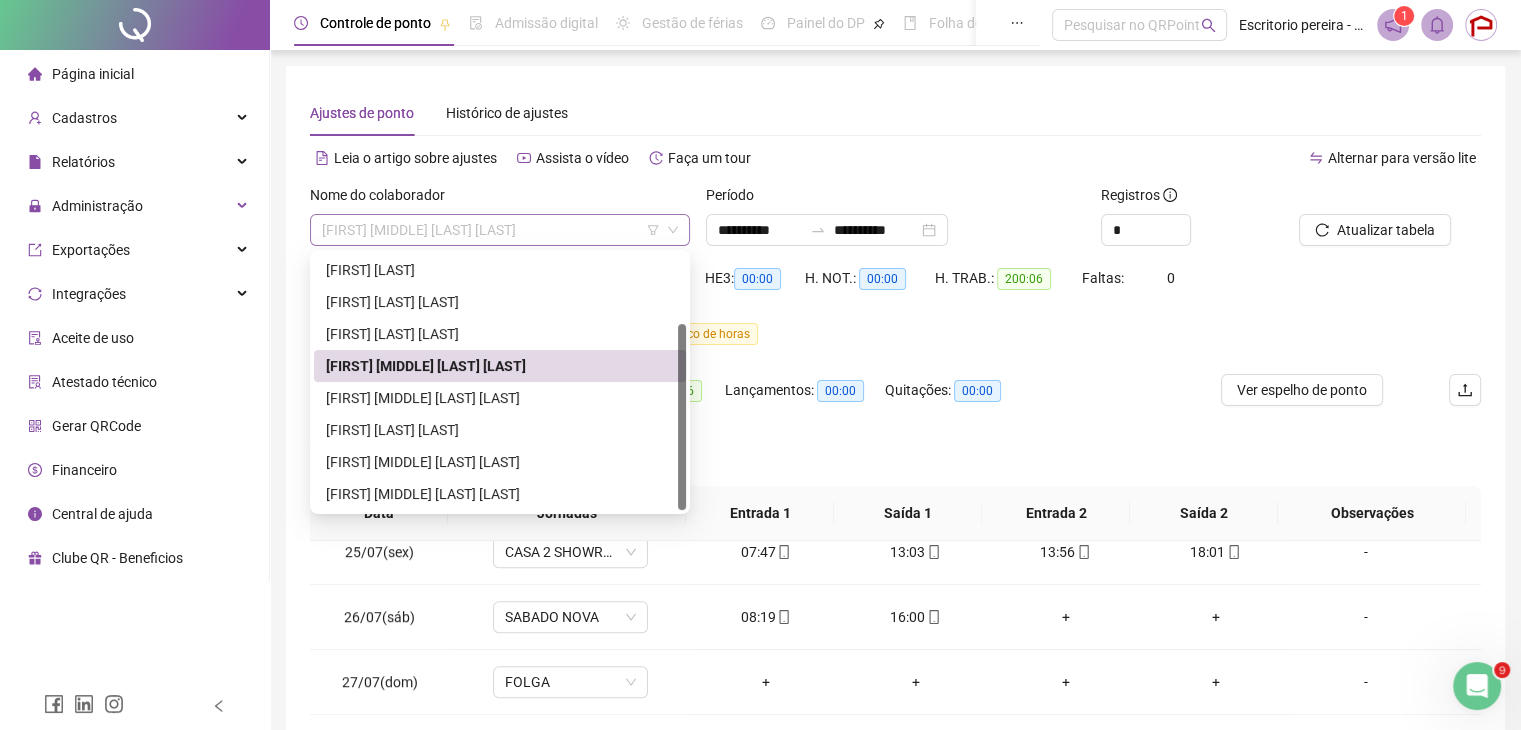 click on "[FIRST] [LAST] [LAST] [LAST]" at bounding box center (500, 230) 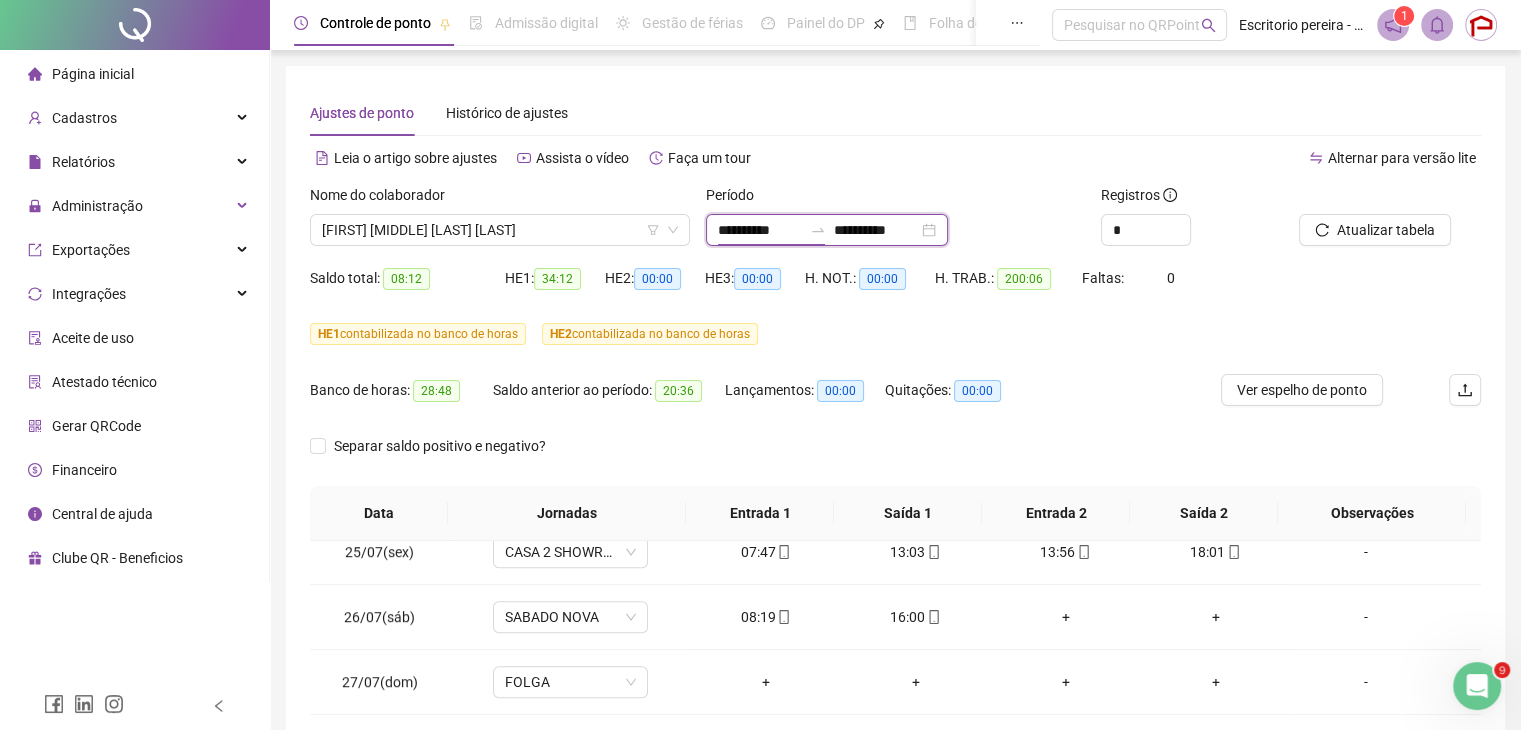 click on "**********" at bounding box center [760, 230] 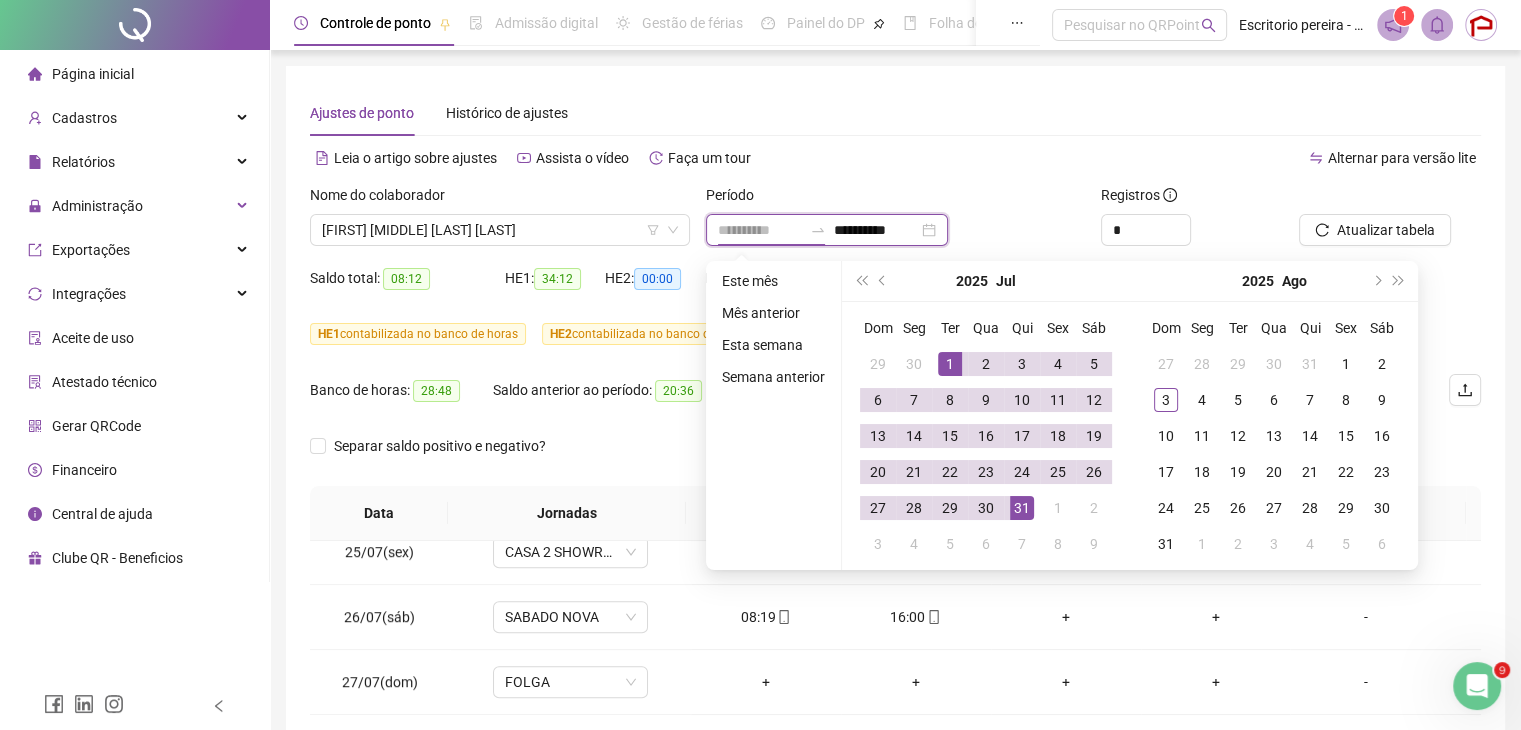 type on "**********" 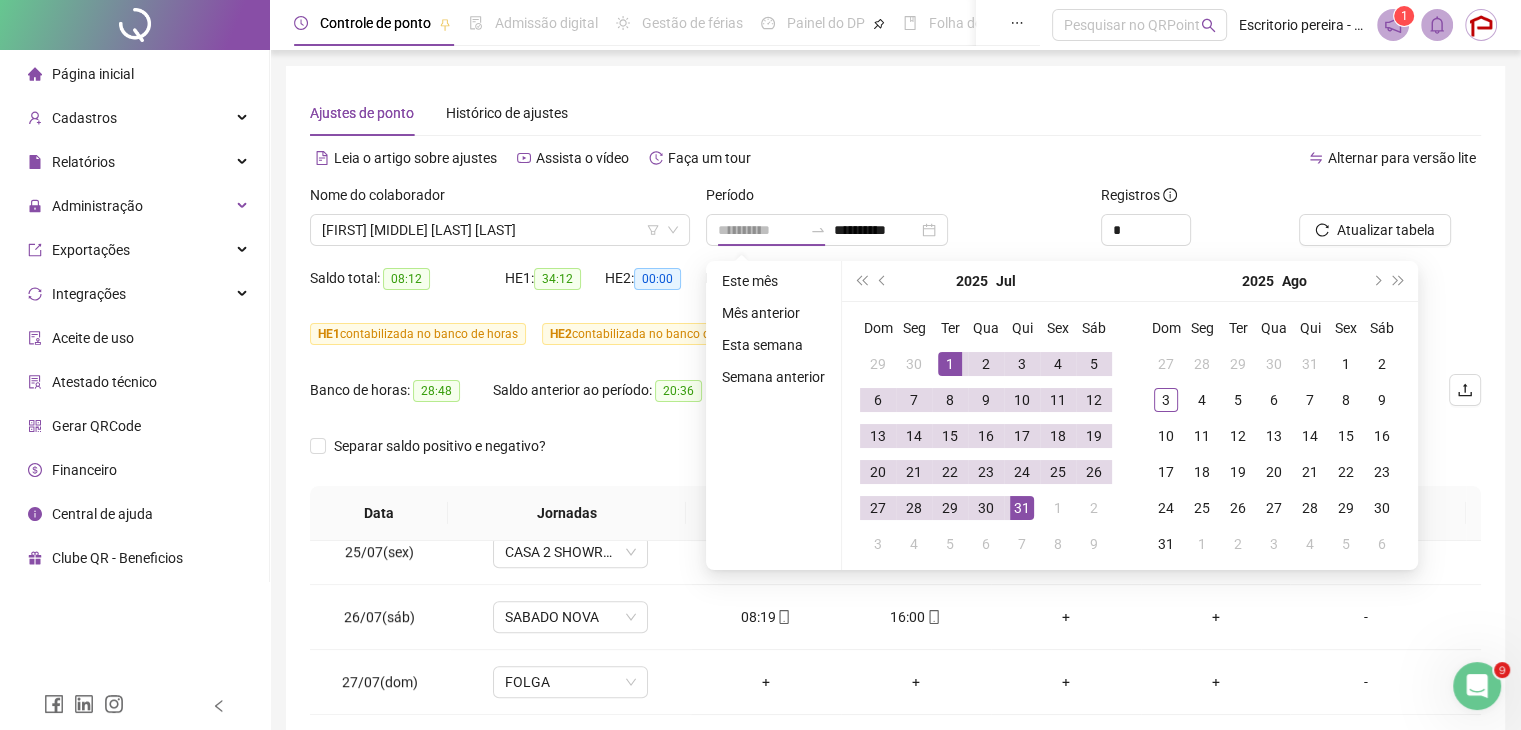 click on "1" at bounding box center [950, 364] 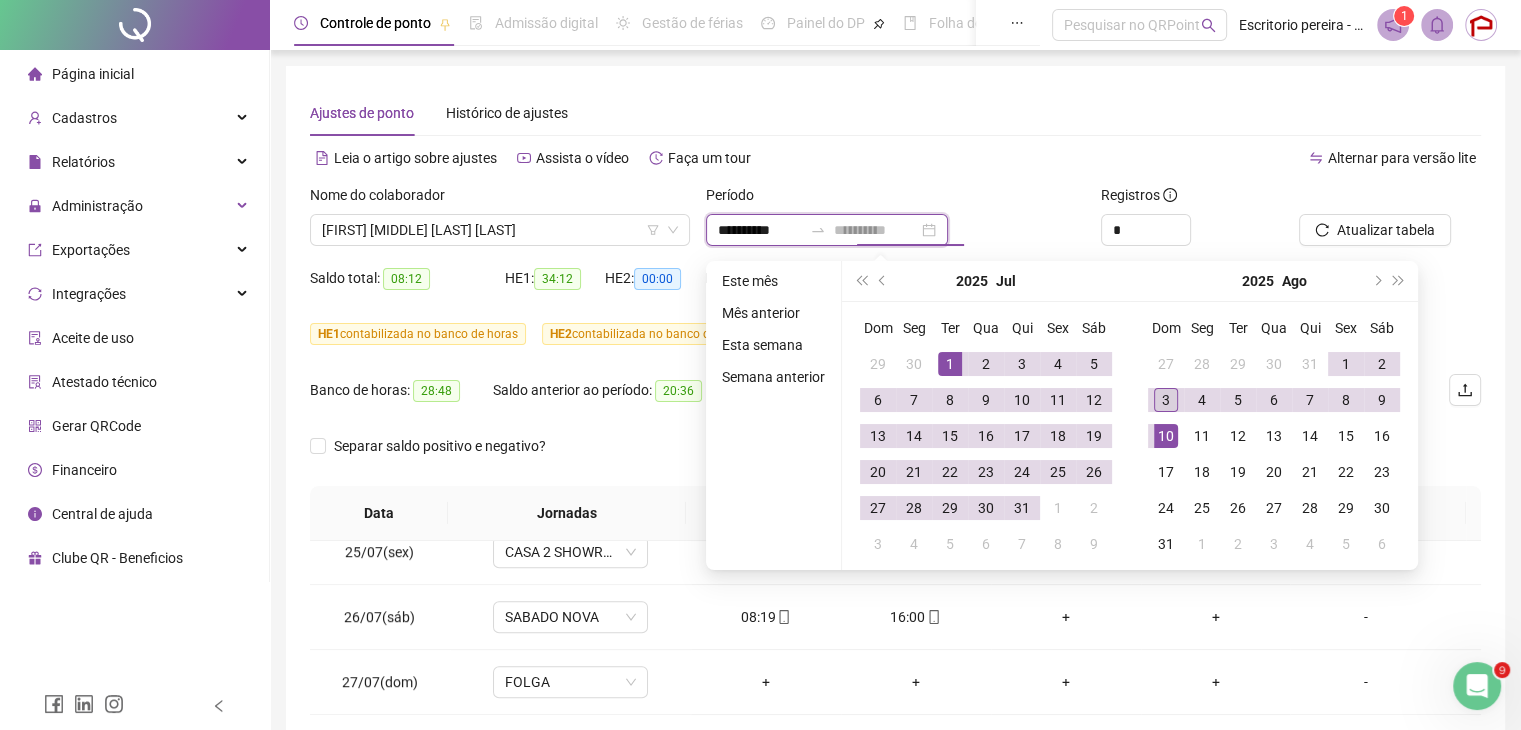 type on "**********" 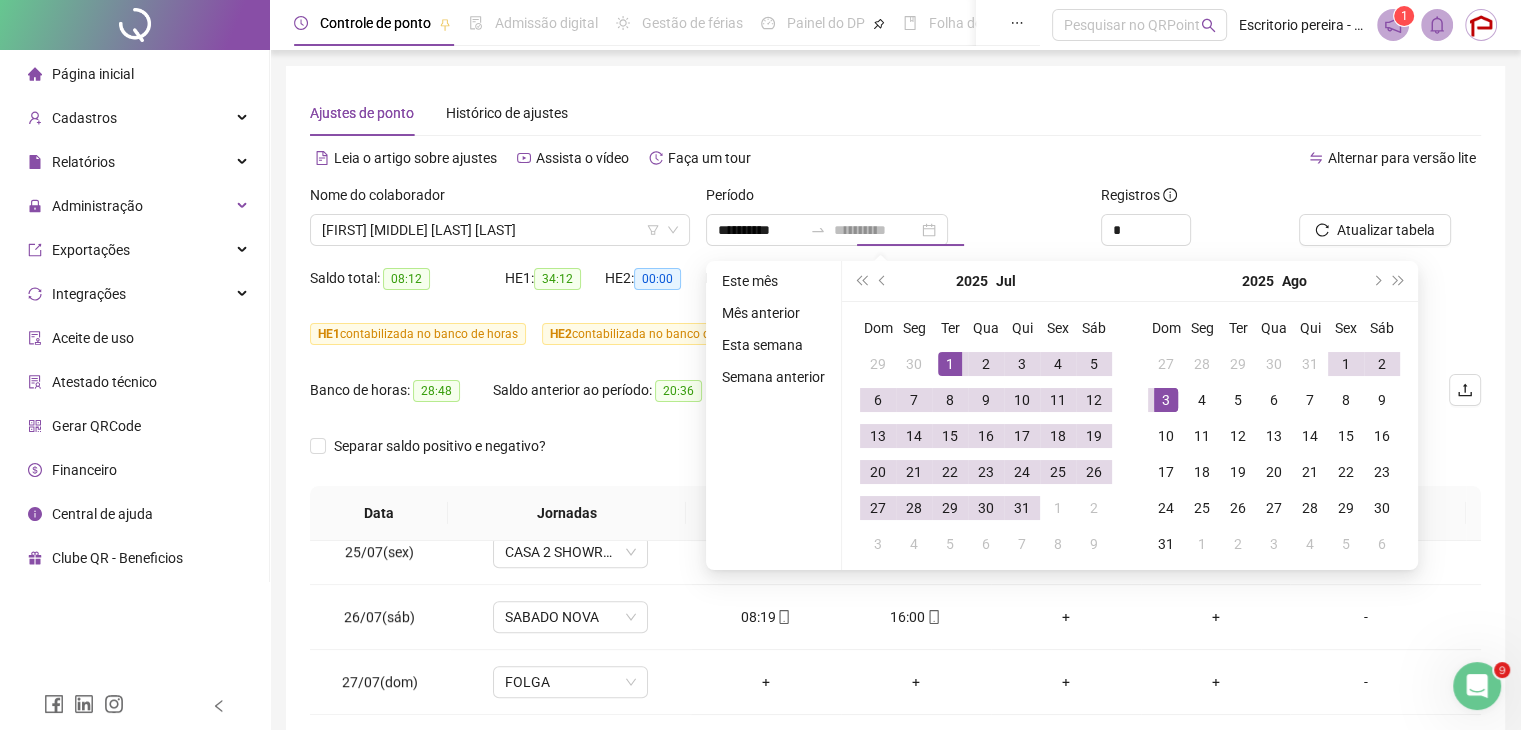 click on "3" at bounding box center [1166, 400] 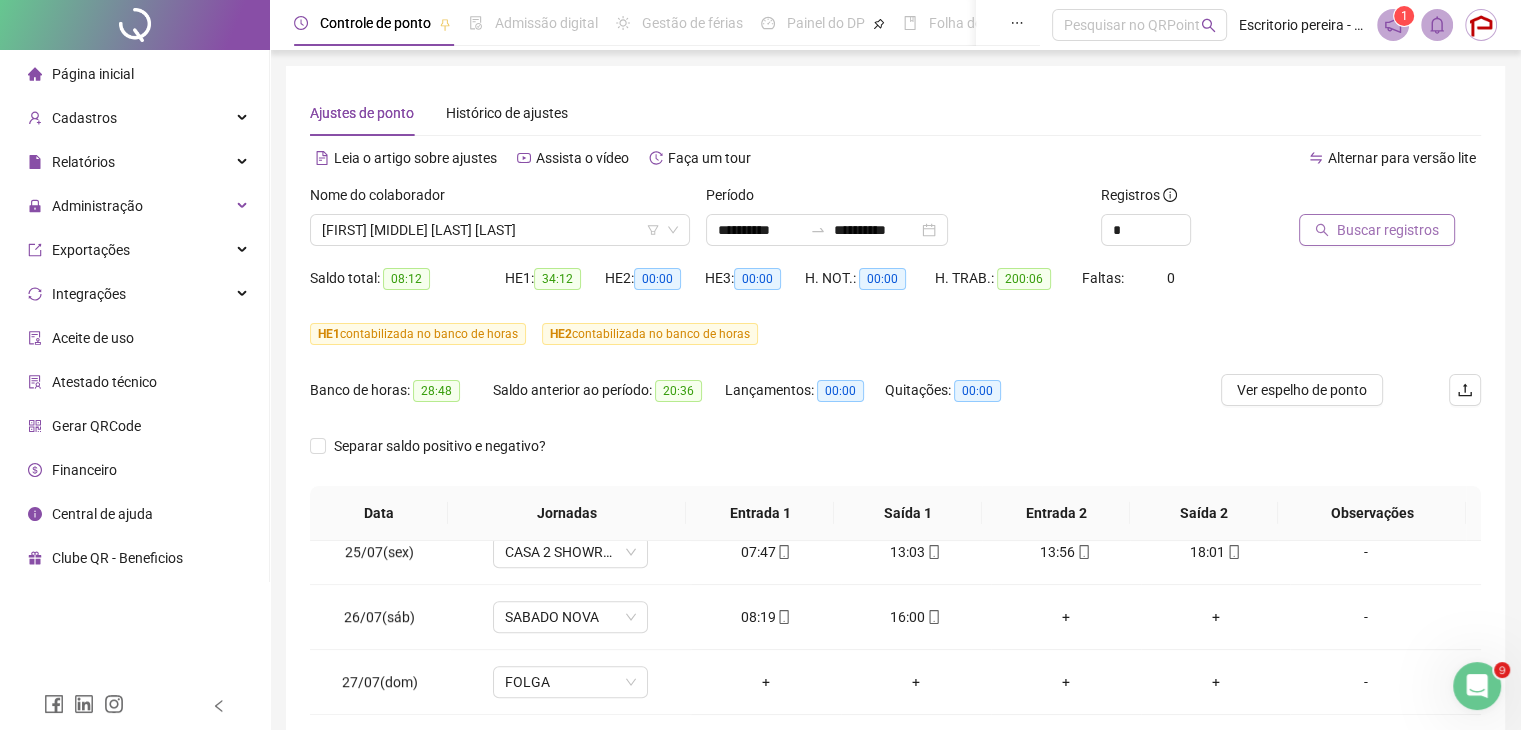 click on "Buscar registros" at bounding box center [1388, 230] 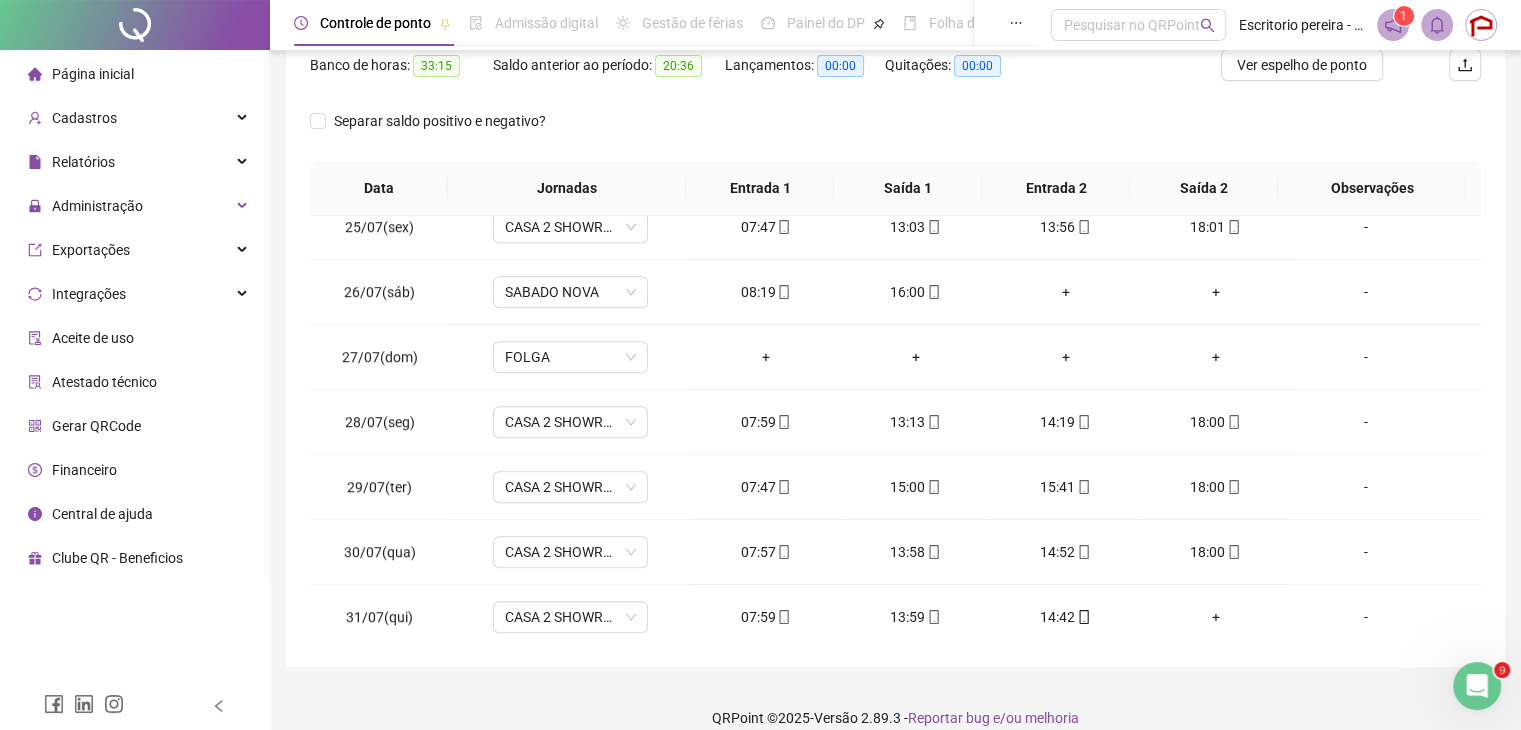scroll, scrollTop: 348, scrollLeft: 0, axis: vertical 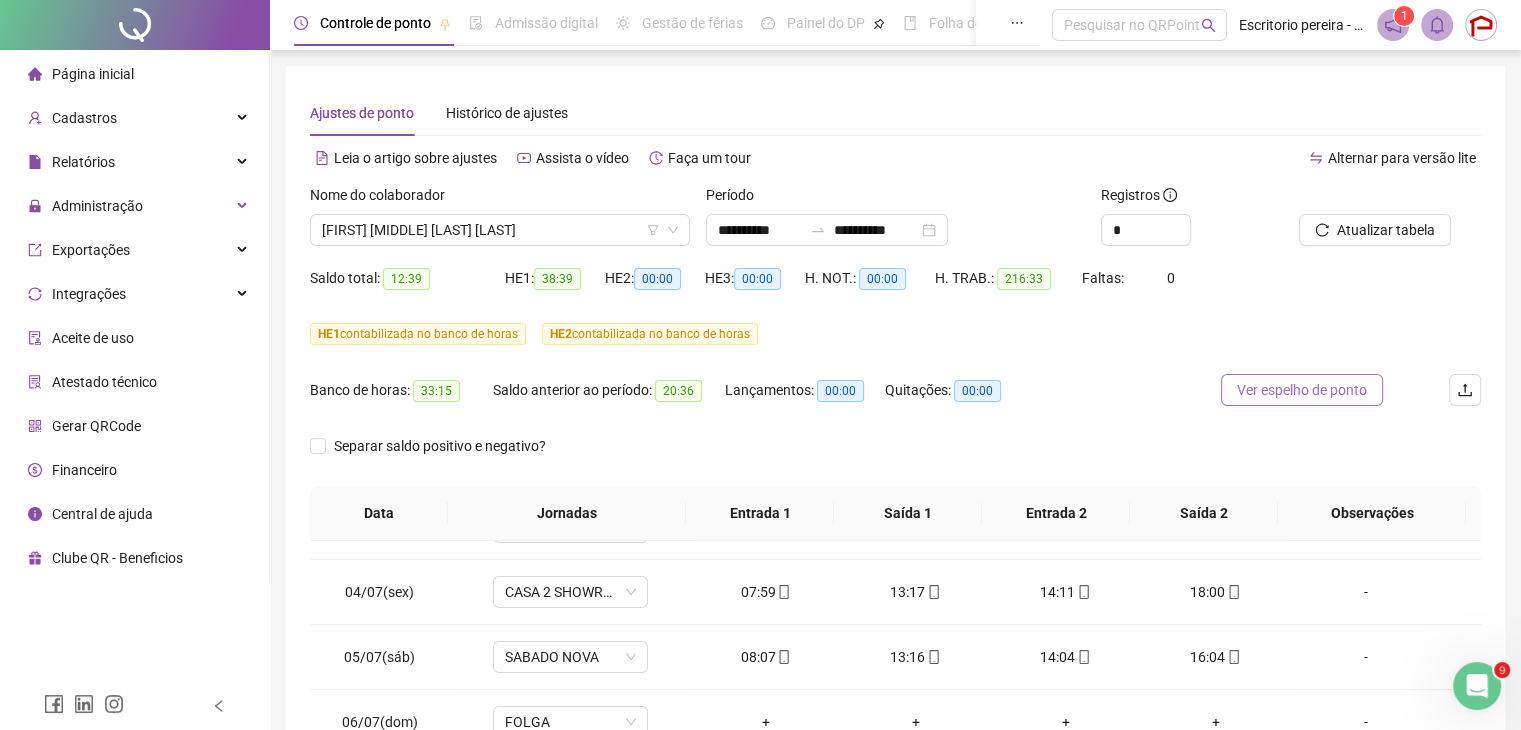 click on "Ver espelho de ponto" at bounding box center [1302, 390] 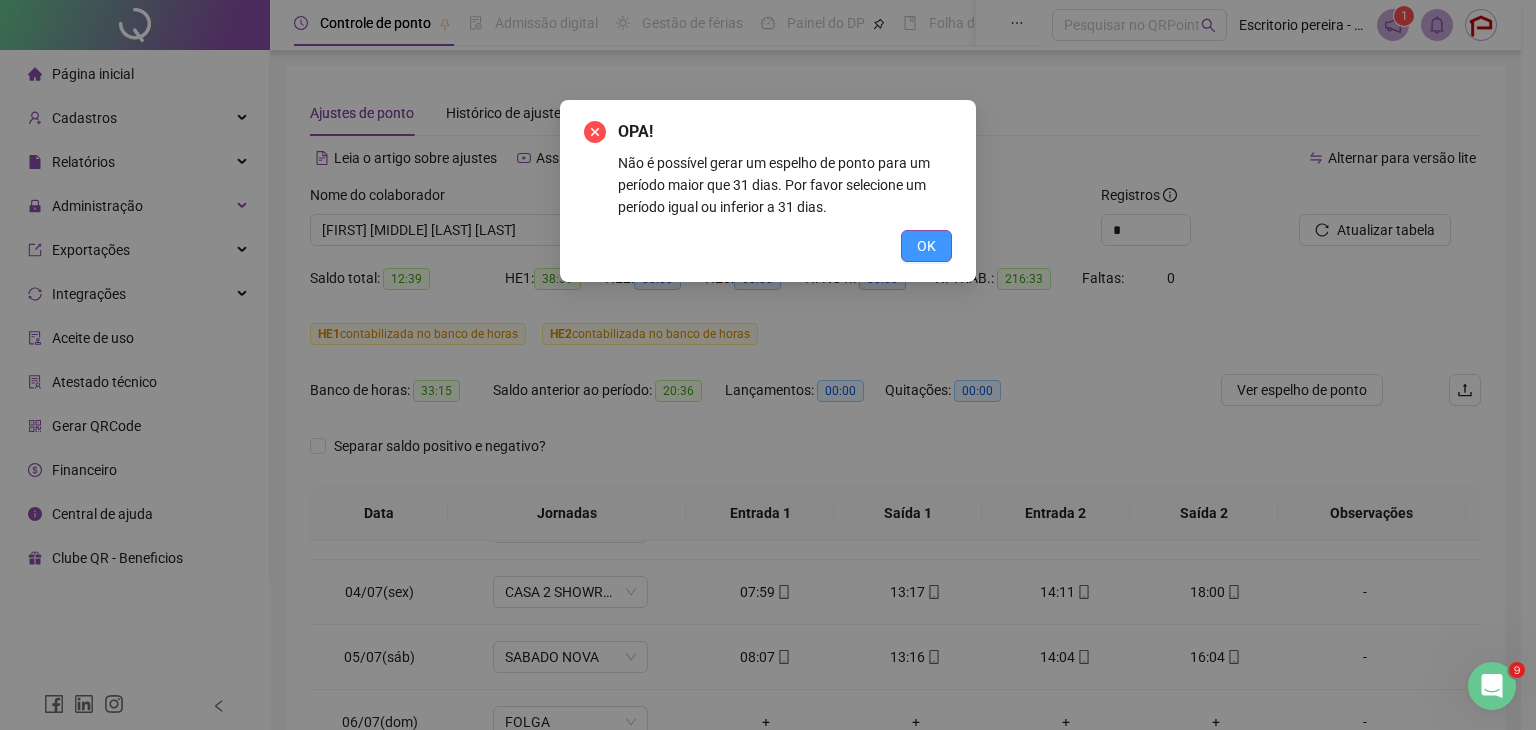 click on "OK" at bounding box center (926, 246) 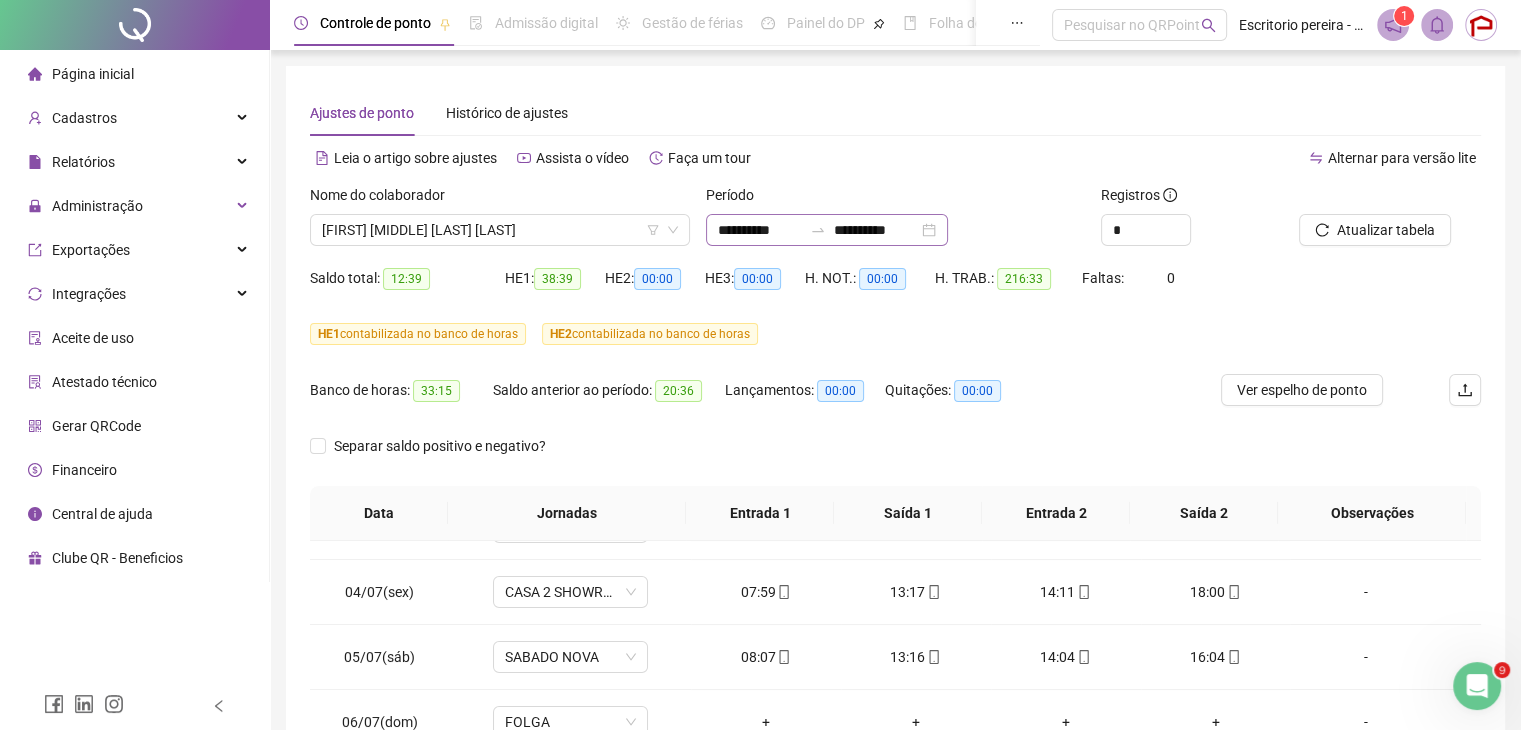 click on "**********" at bounding box center (827, 230) 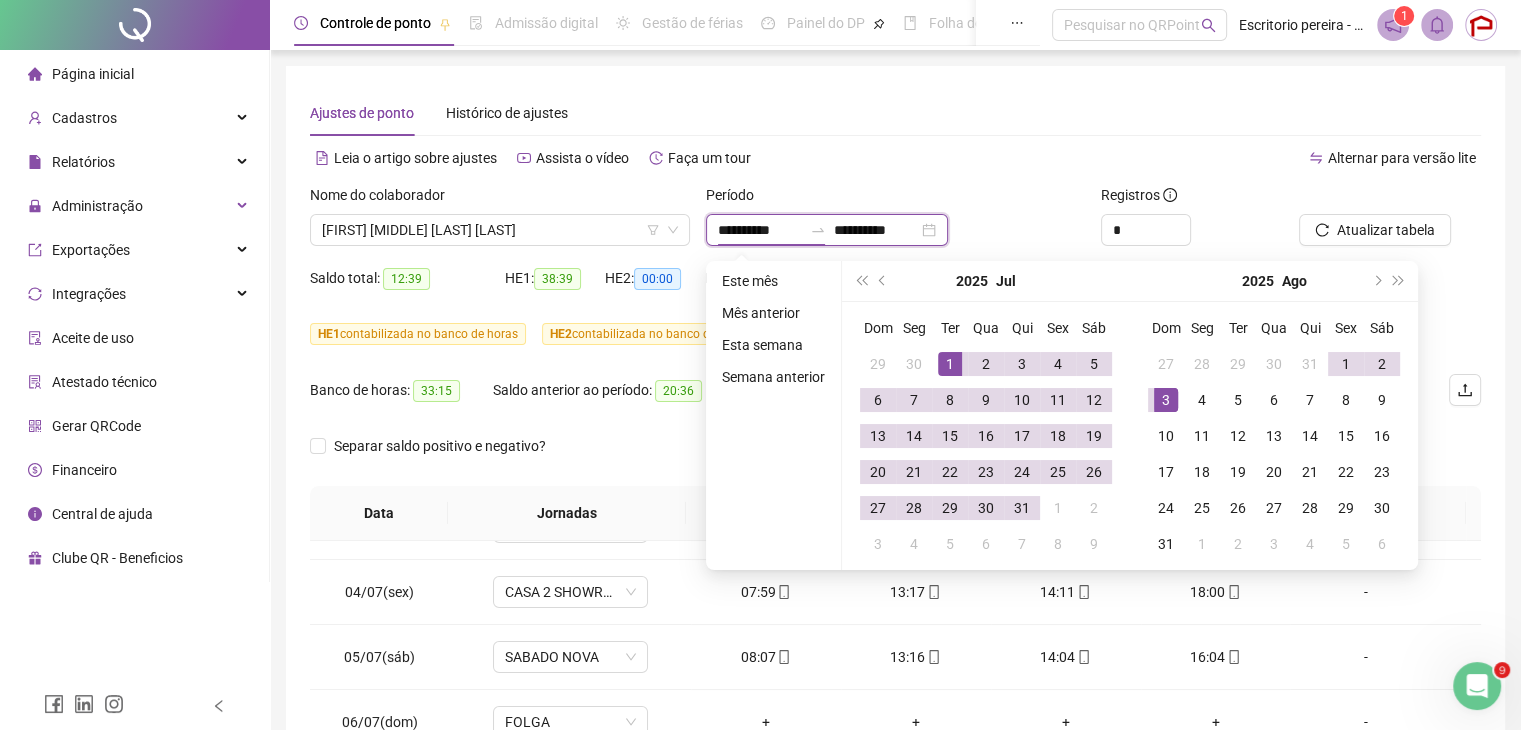 type on "**********" 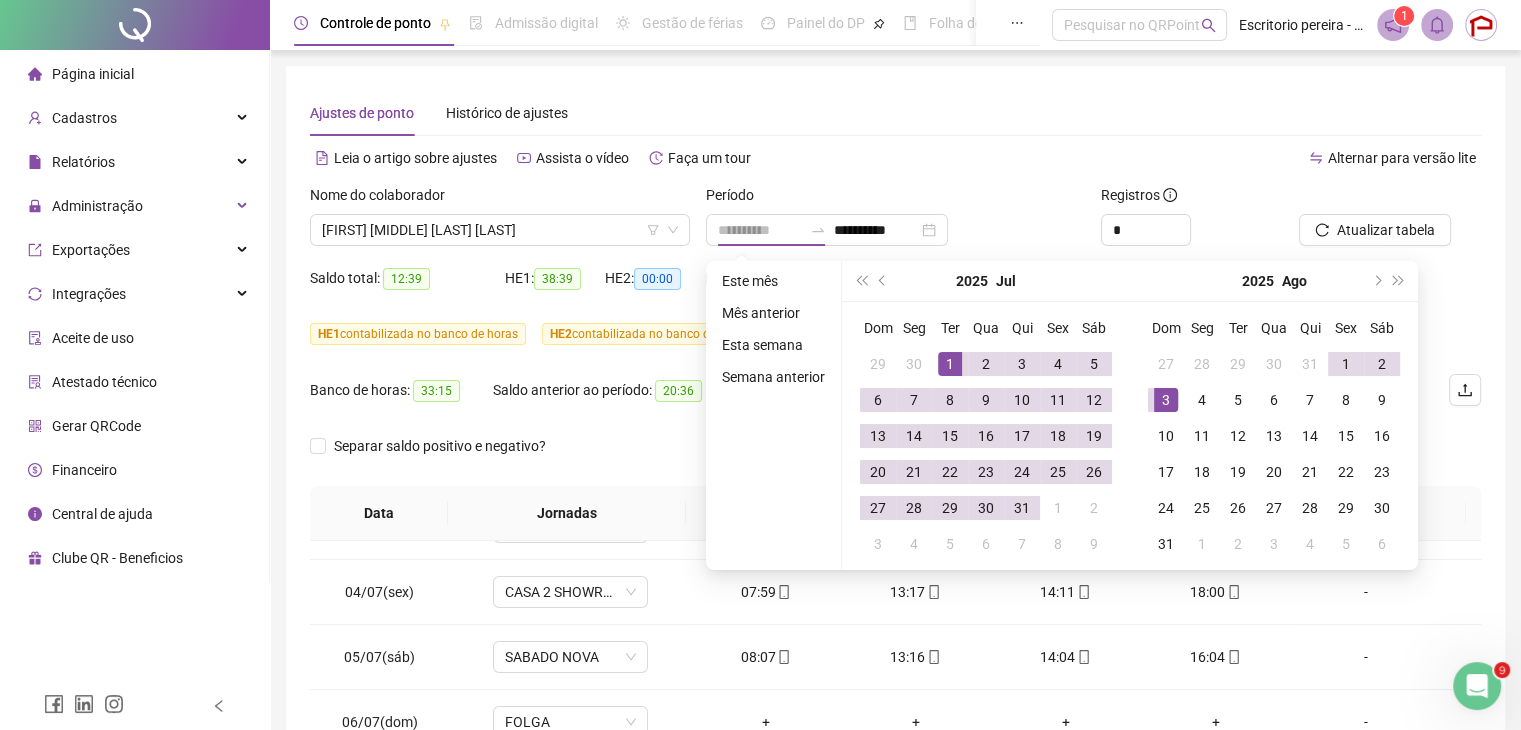 click on "1" at bounding box center [950, 364] 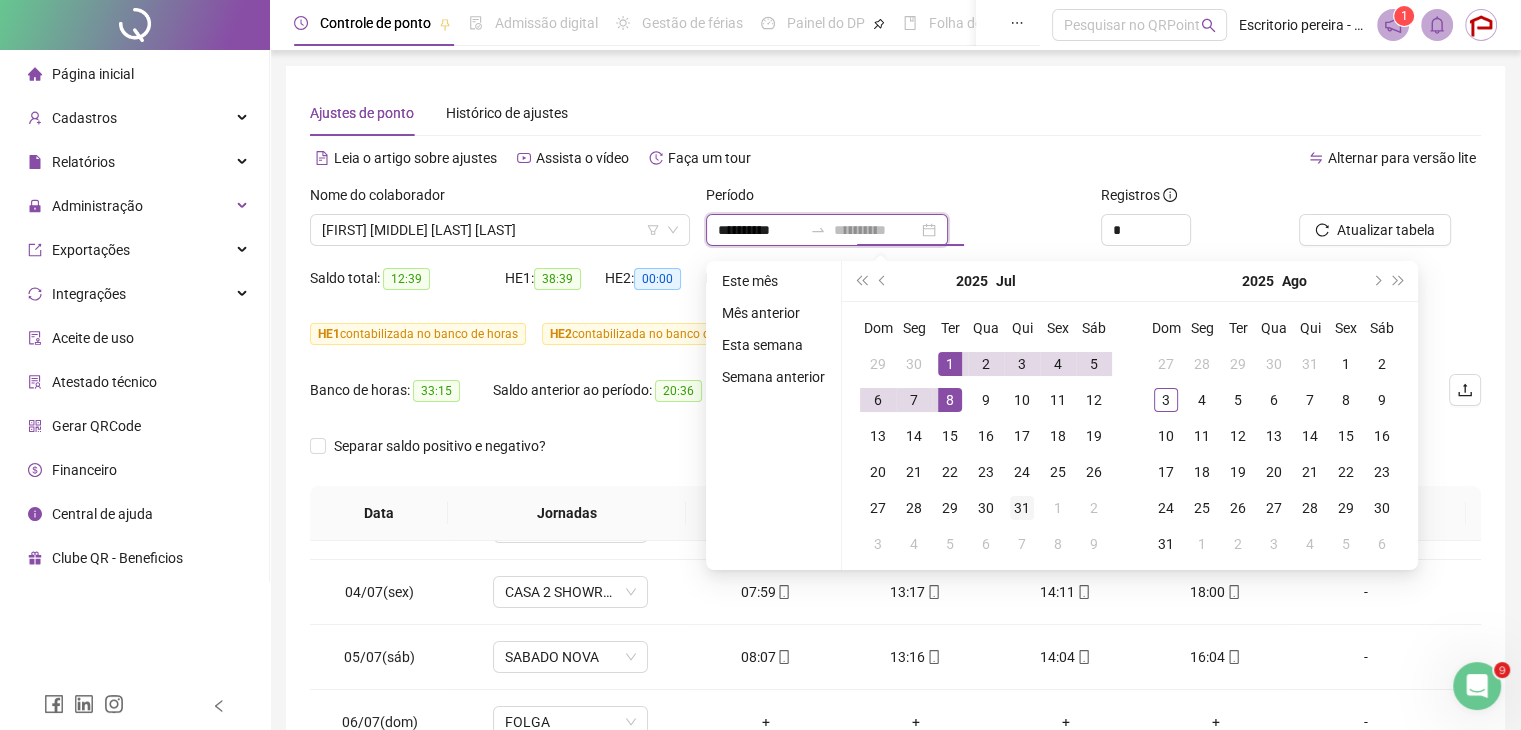 type on "**********" 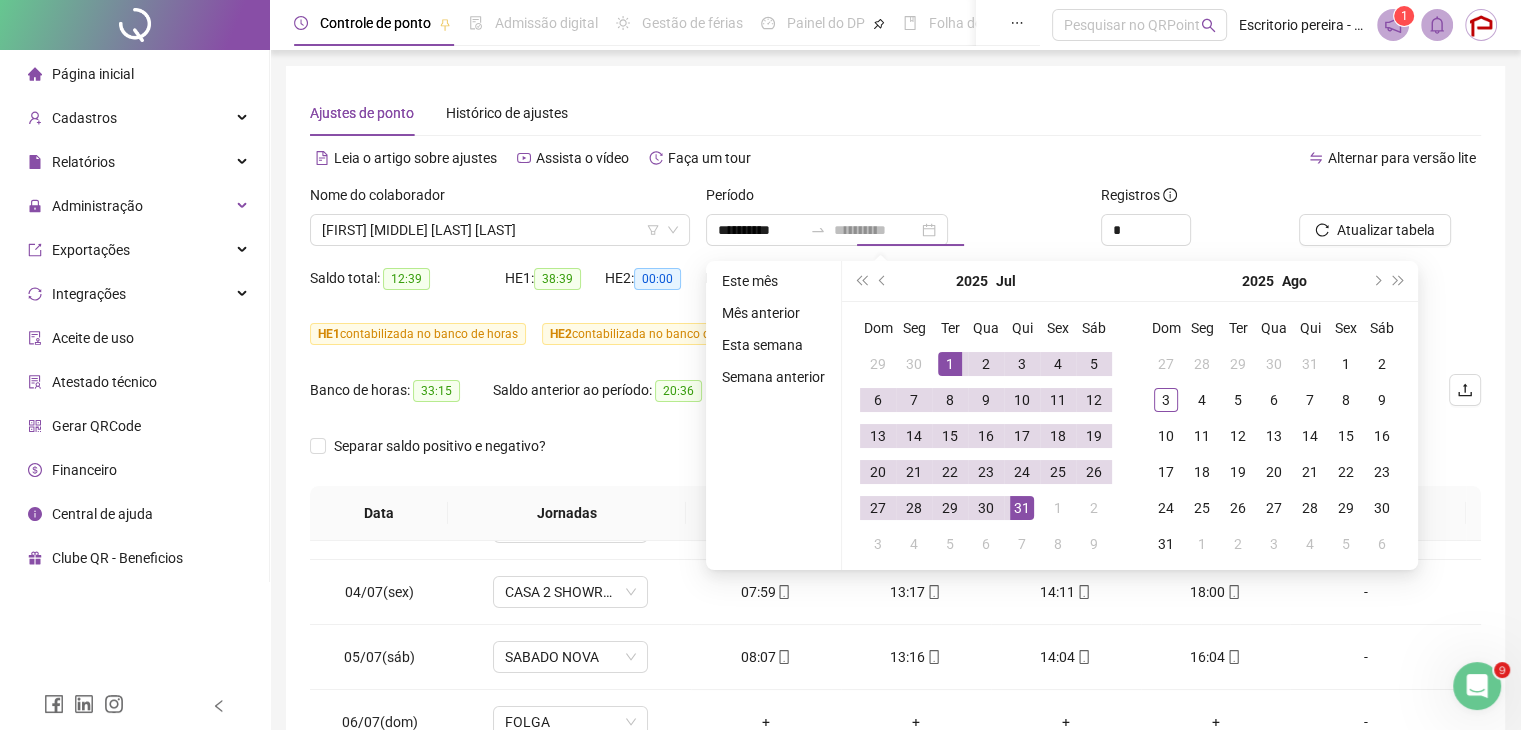 click on "31" at bounding box center (1022, 508) 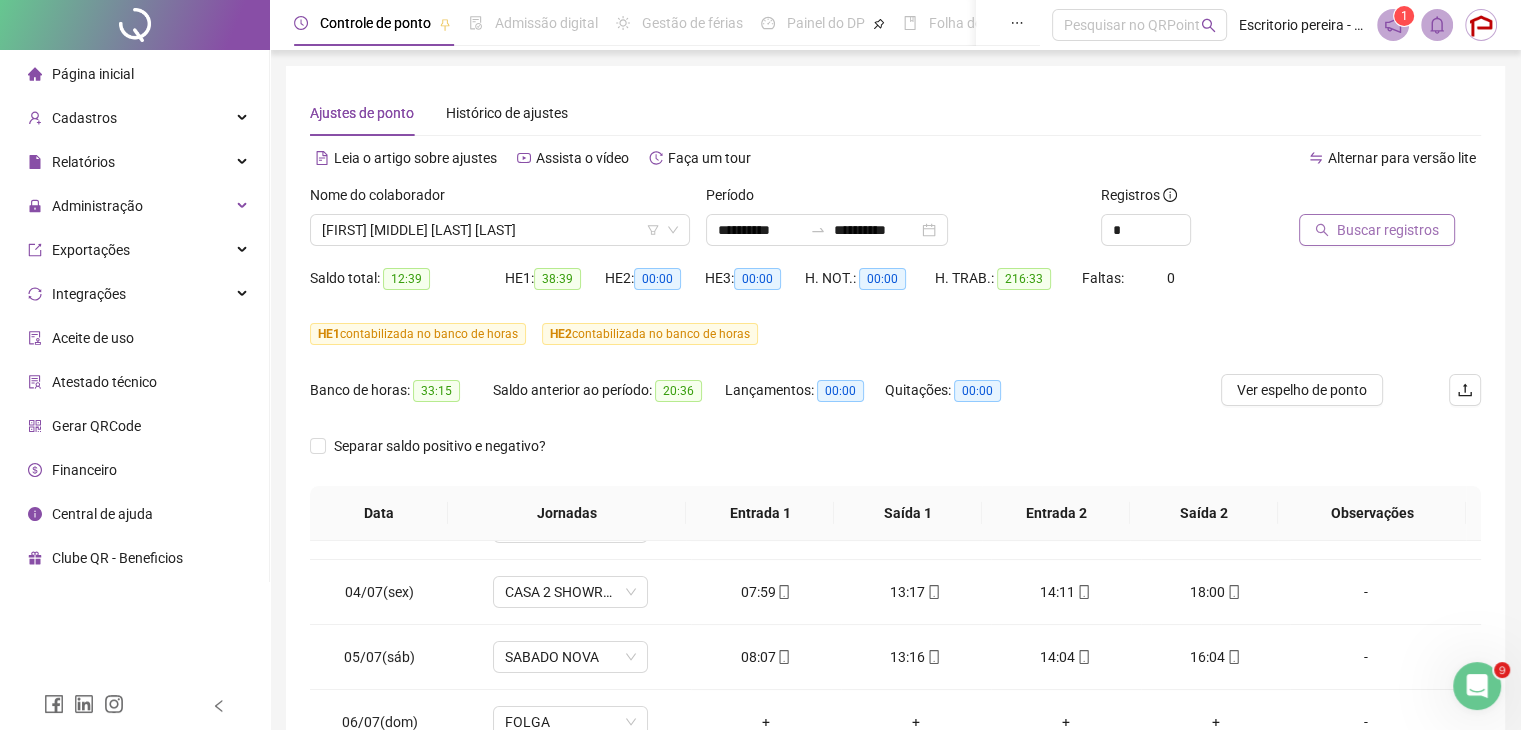 click on "Buscar registros" at bounding box center [1388, 230] 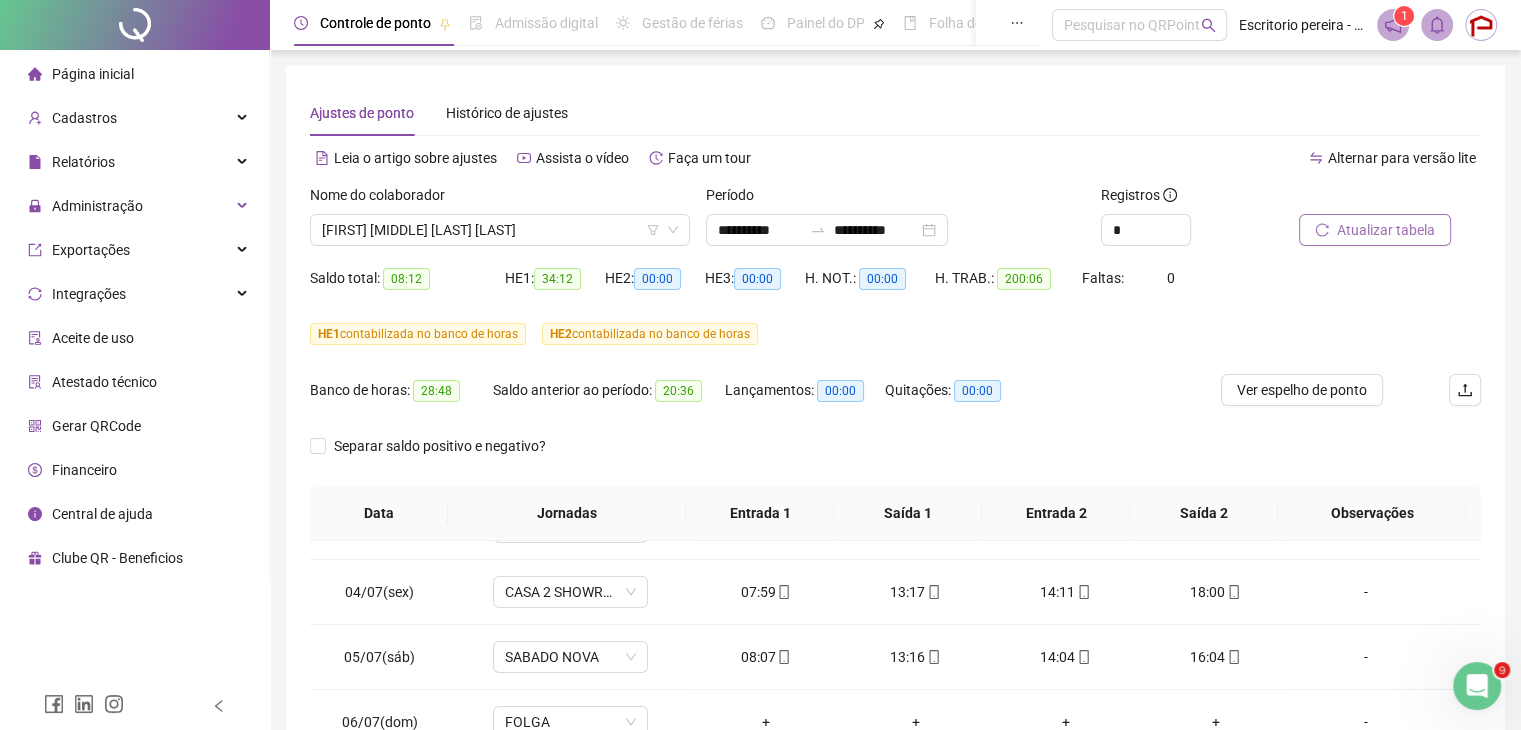 click on "Ver espelho de ponto" at bounding box center [1302, 390] 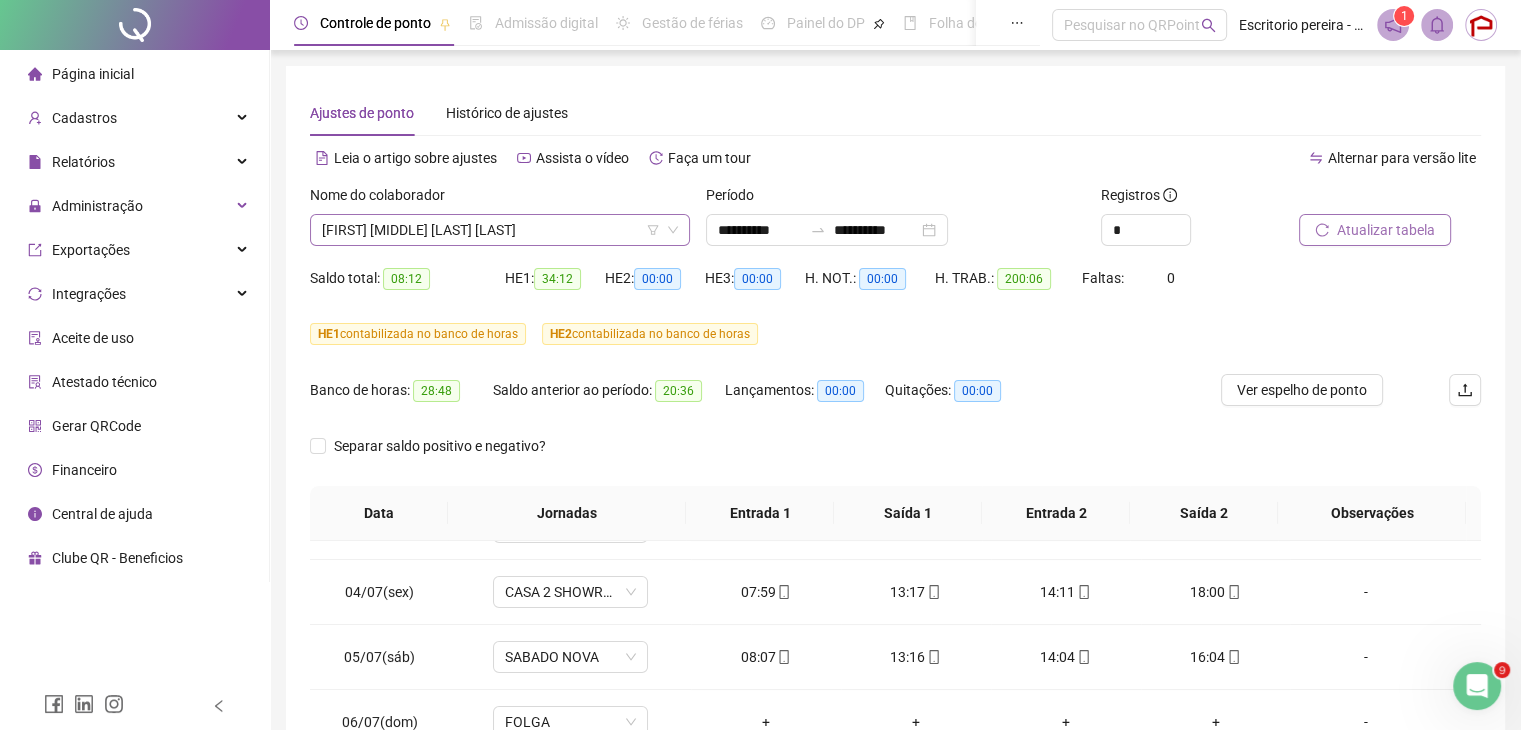 click on "[FIRST] [LAST] [LAST] [LAST]" at bounding box center [500, 230] 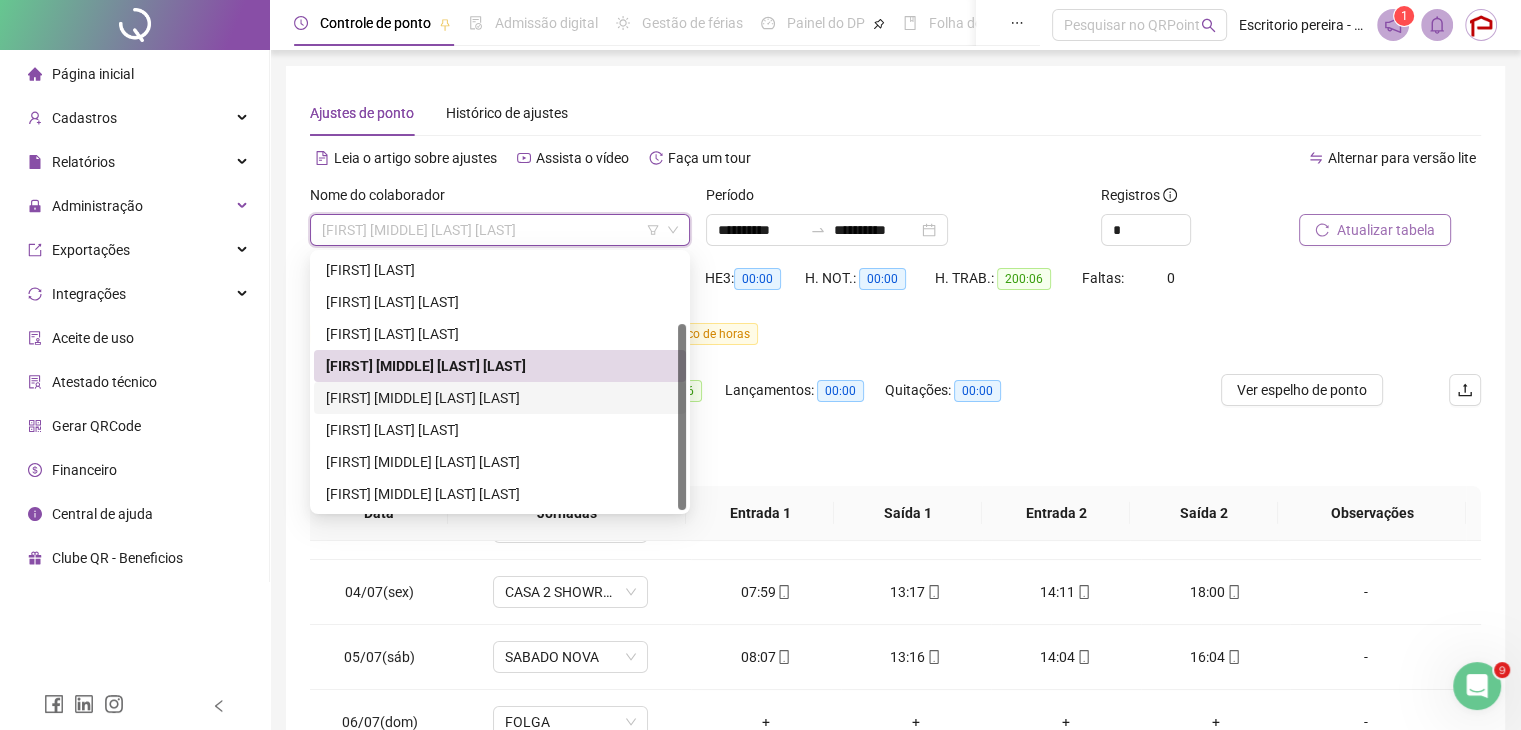 click on "[FIRST] [LAST] [LAST] [LAST]" at bounding box center (500, 398) 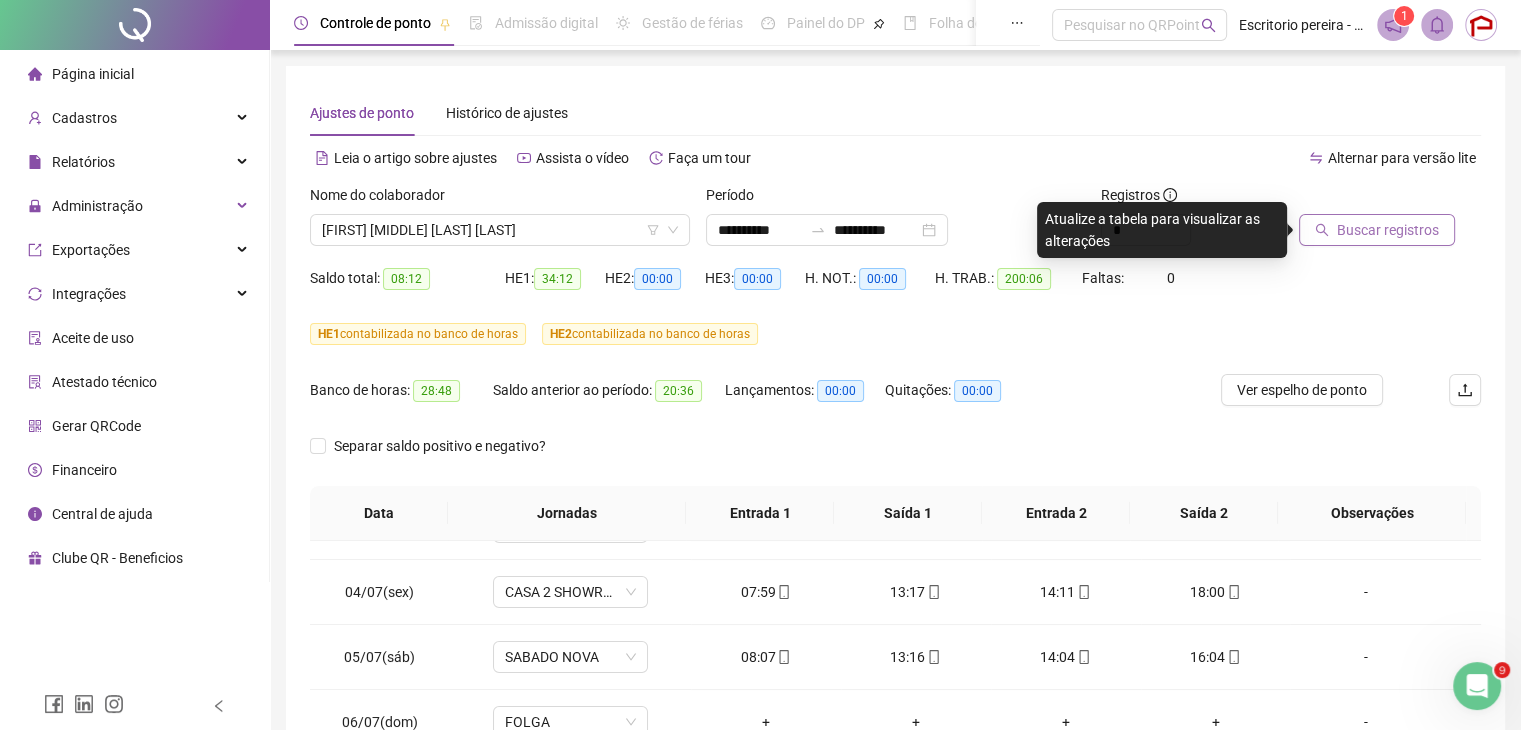click on "Buscar registros" at bounding box center (1388, 230) 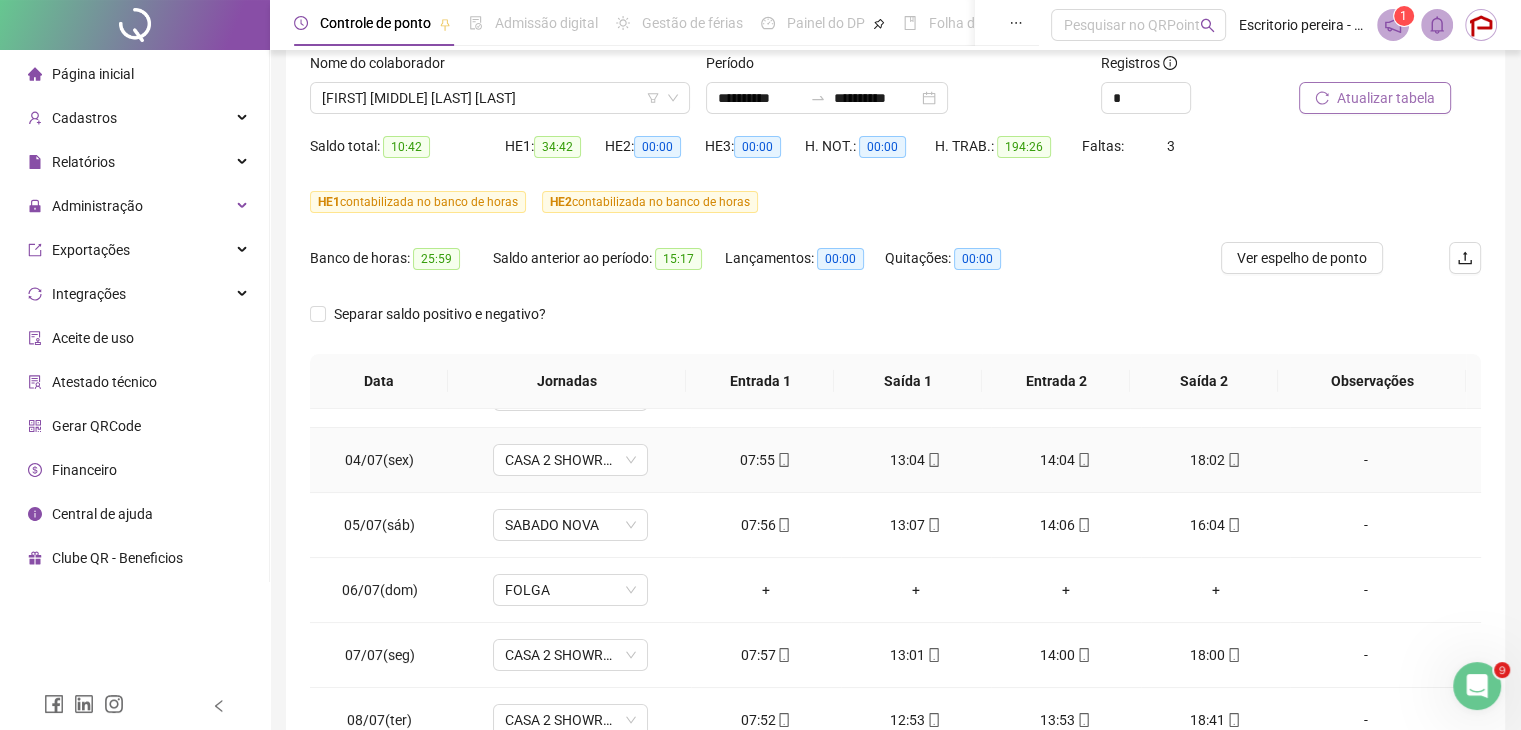 scroll, scrollTop: 200, scrollLeft: 0, axis: vertical 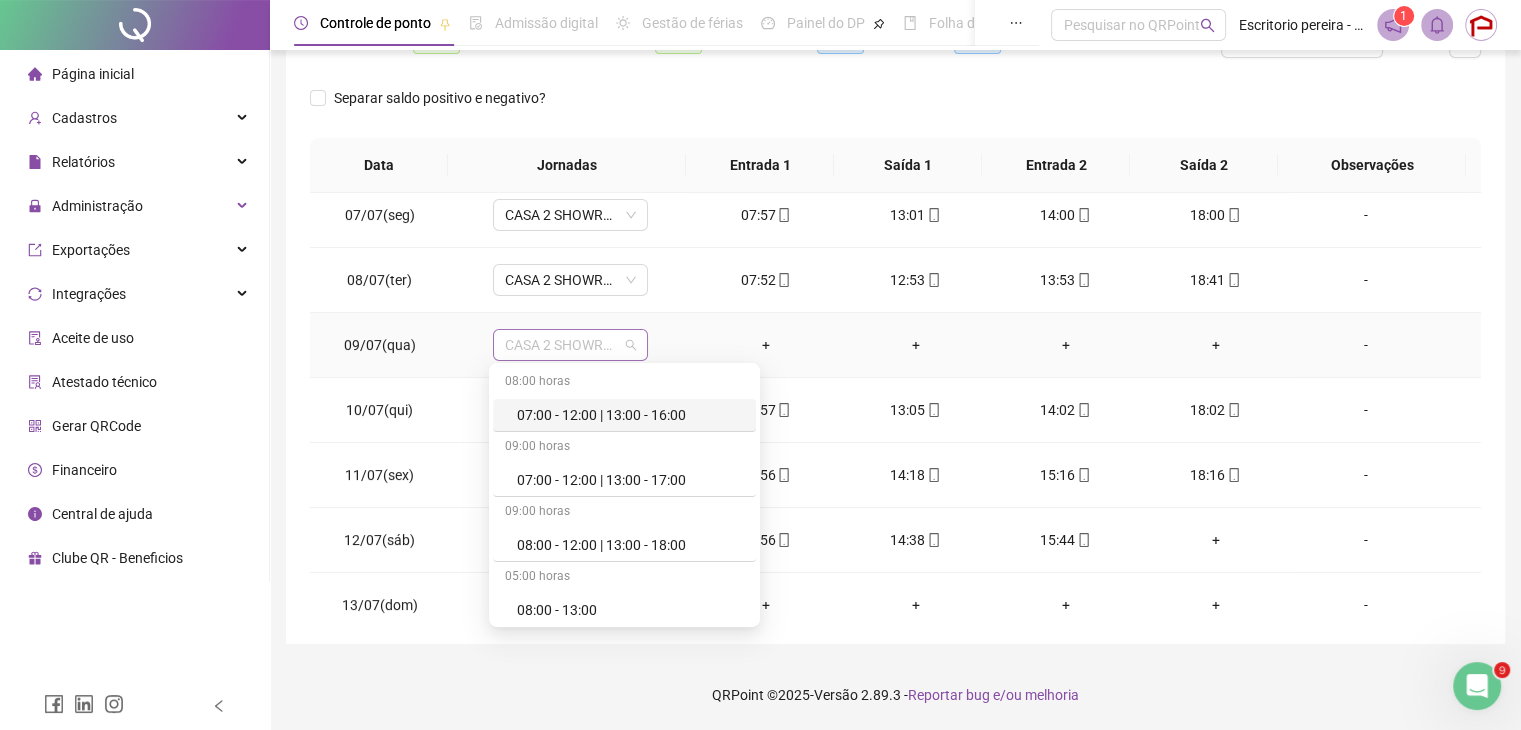 click on "CASA 2 SHOWROOM MMP" at bounding box center (570, 345) 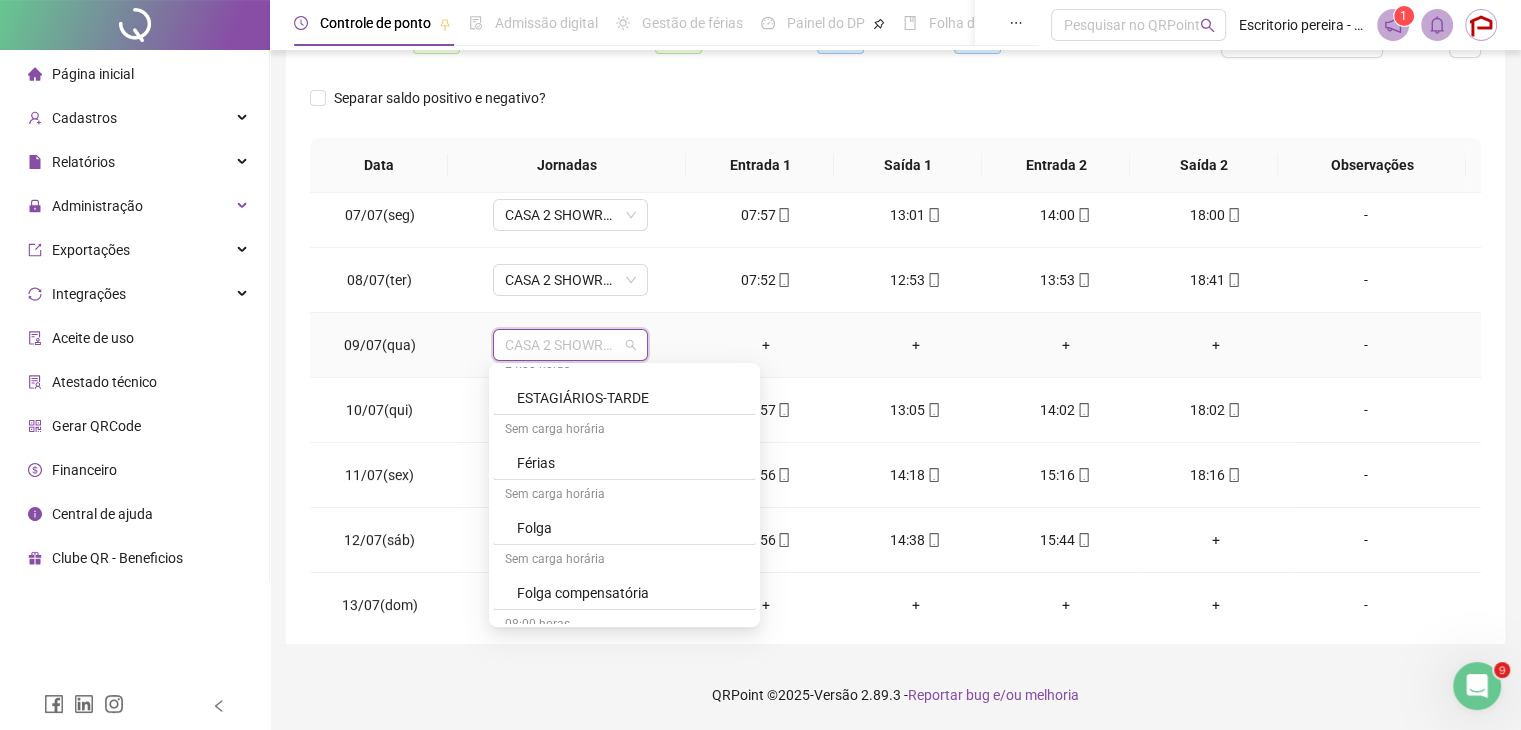 scroll, scrollTop: 1000, scrollLeft: 0, axis: vertical 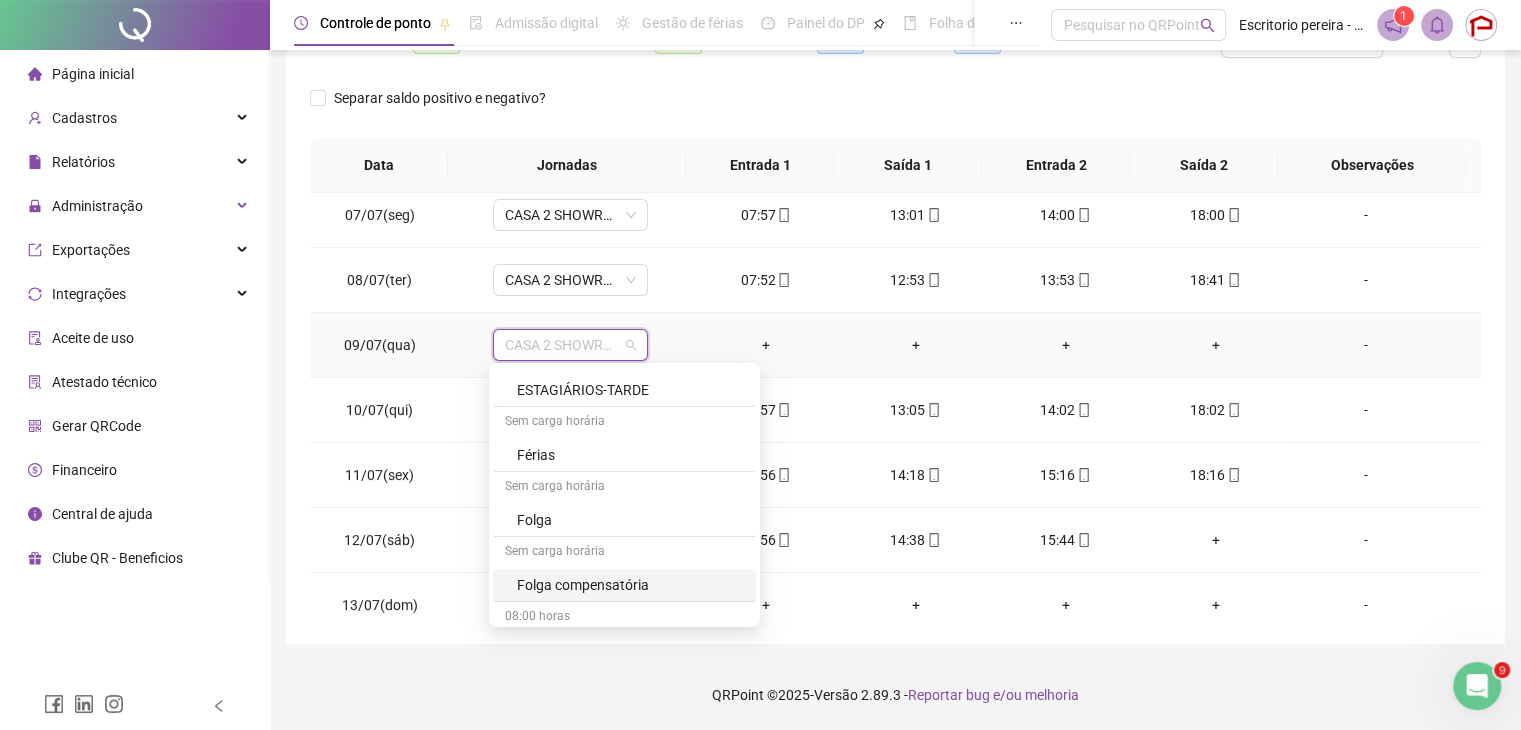 click on "Folga compensatória" at bounding box center [630, 585] 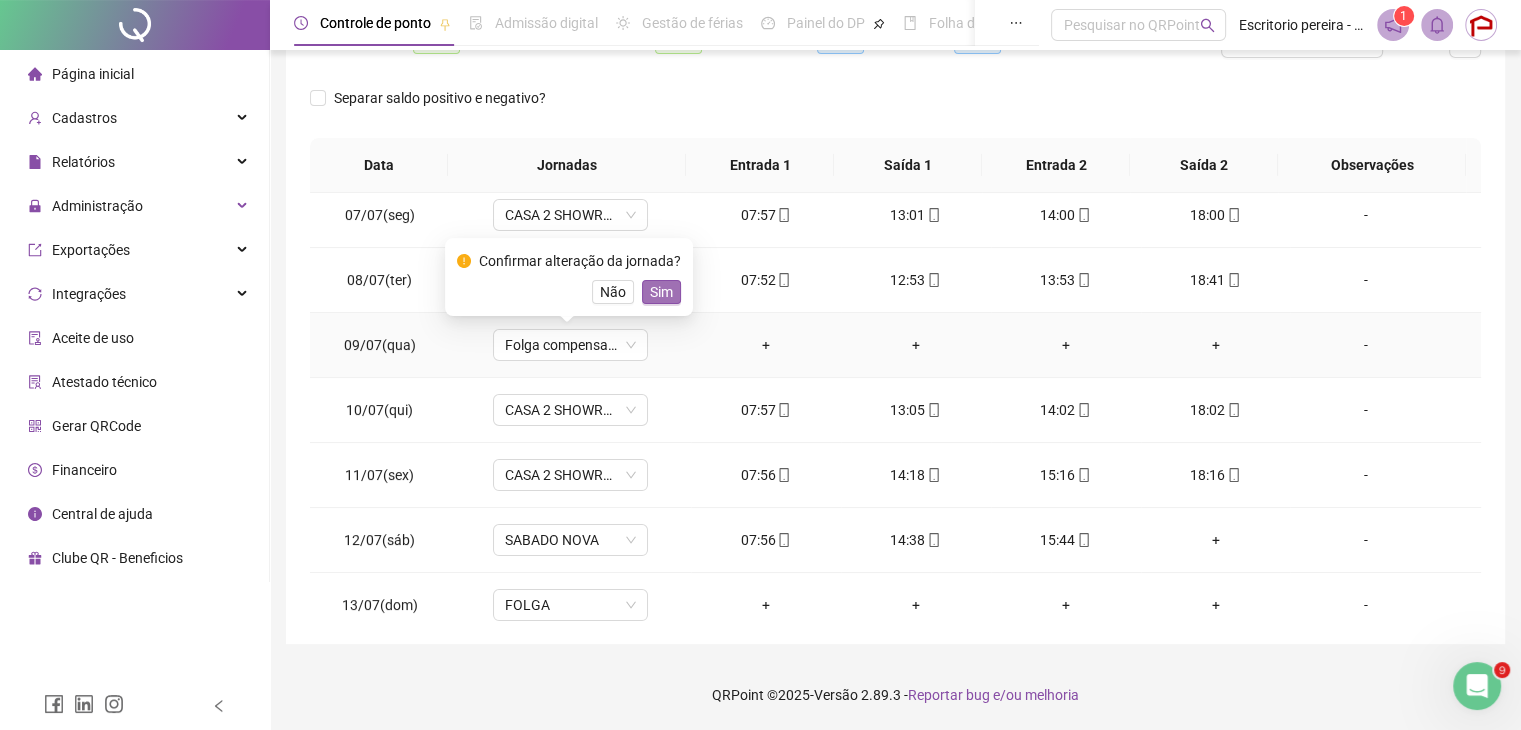 click on "Sim" at bounding box center (661, 292) 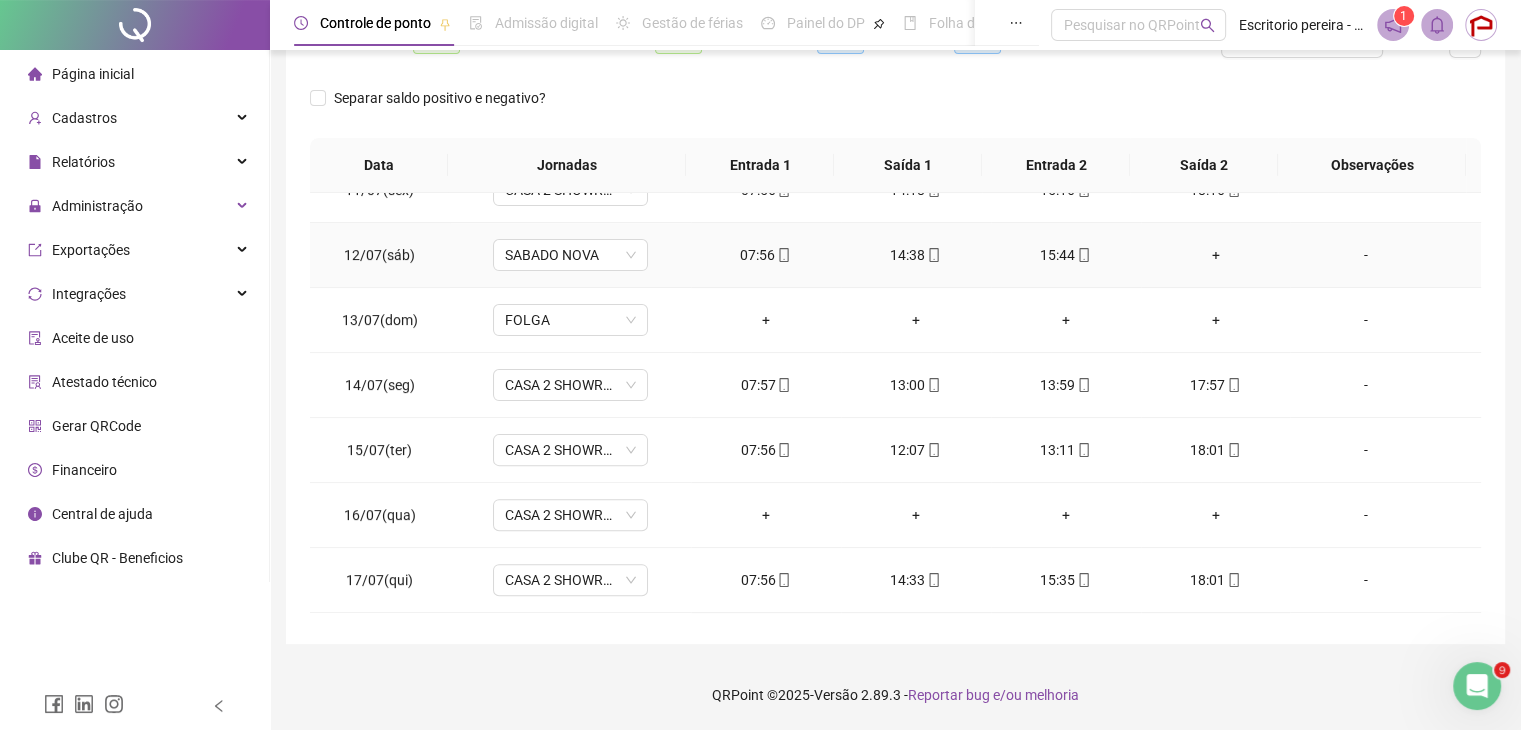 scroll, scrollTop: 700, scrollLeft: 0, axis: vertical 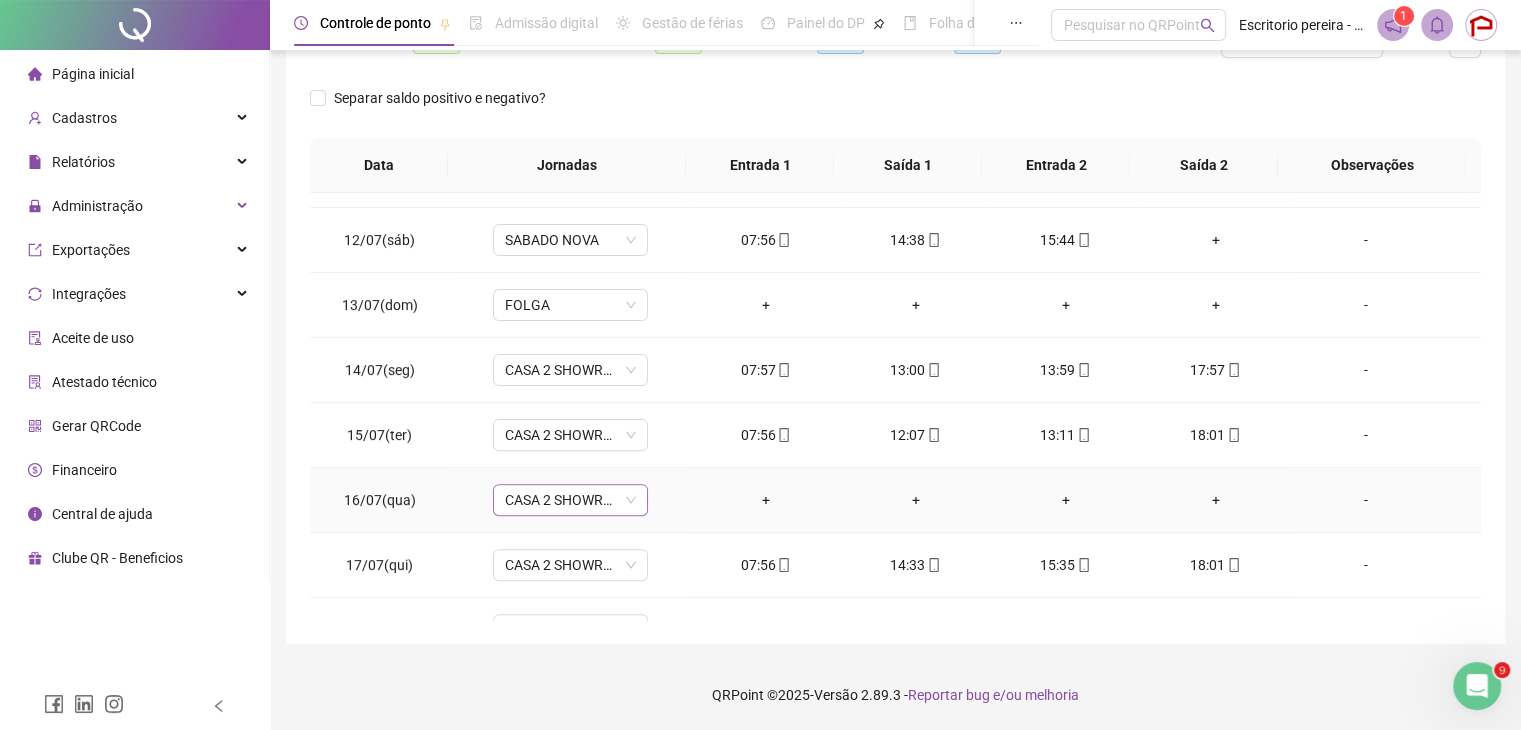 click on "CASA 2 SHOWROOM MMP" at bounding box center (570, 500) 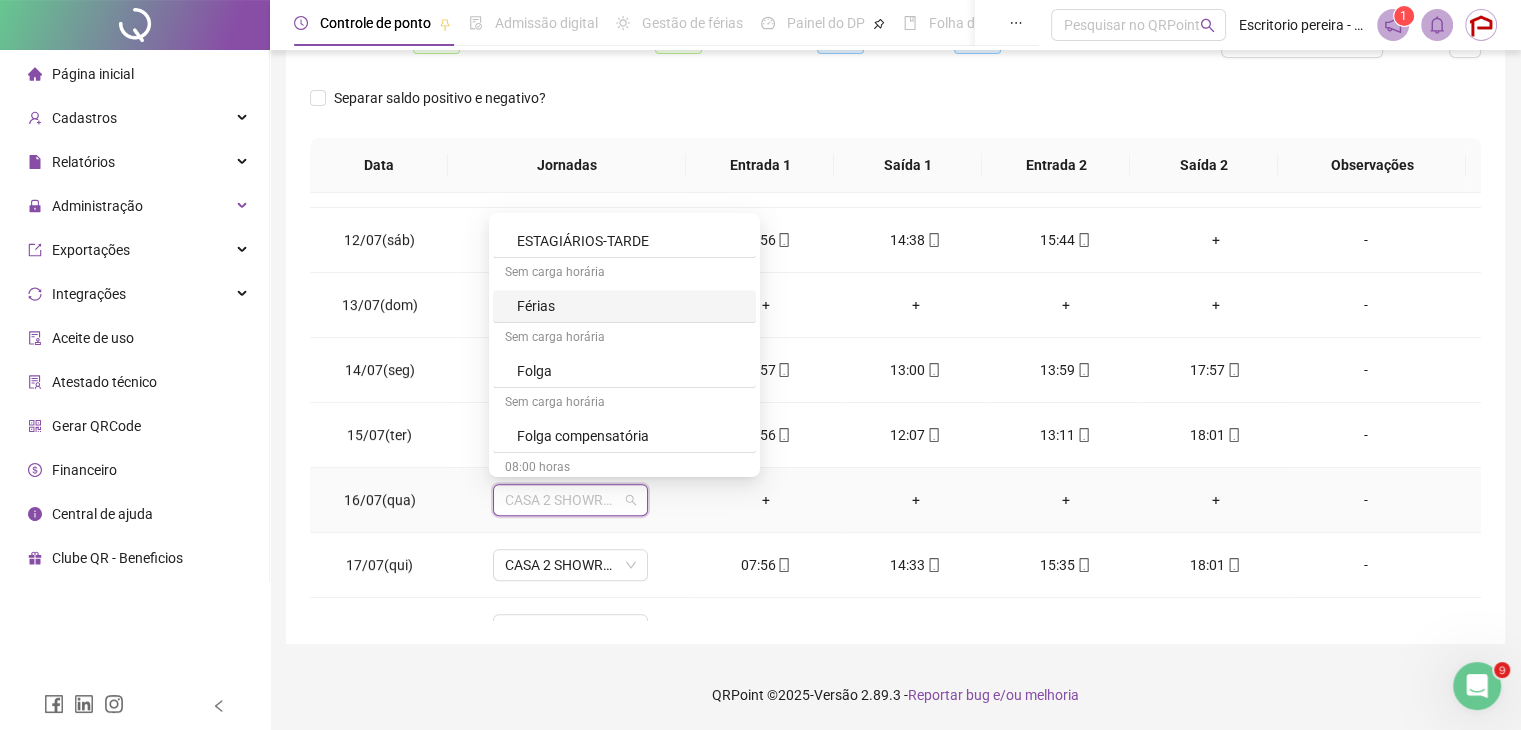 scroll, scrollTop: 1000, scrollLeft: 0, axis: vertical 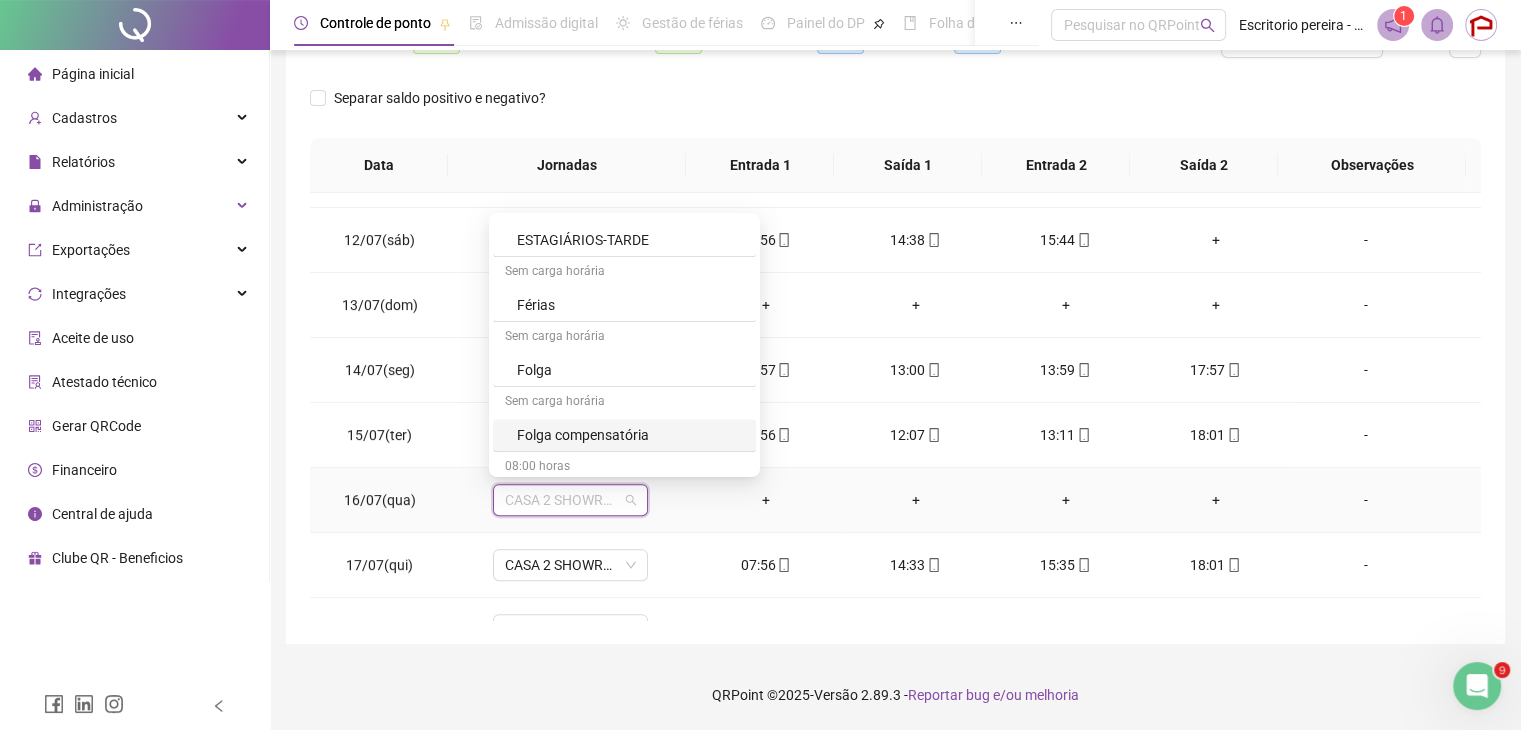 click on "Folga compensatória" at bounding box center (630, 435) 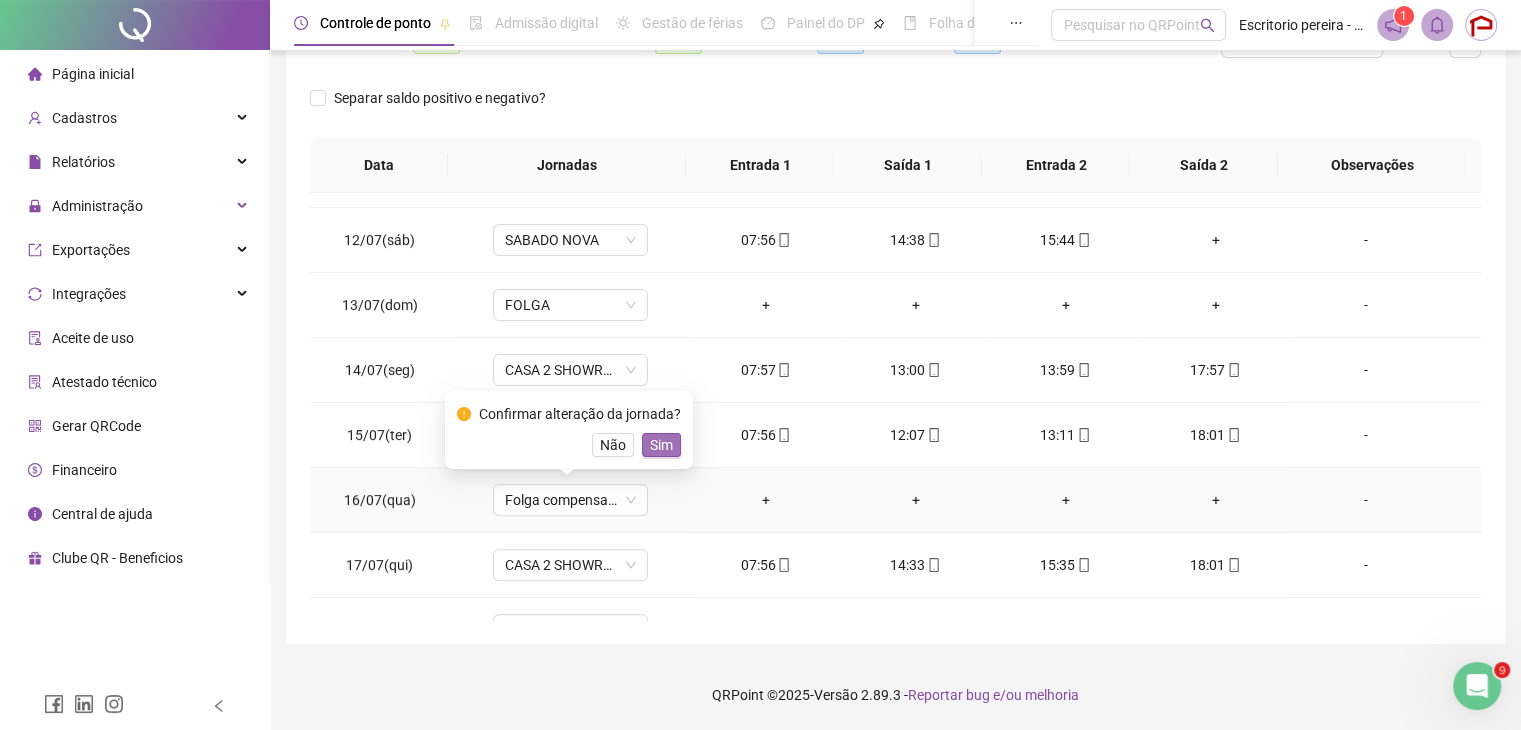 click on "Sim" at bounding box center (661, 445) 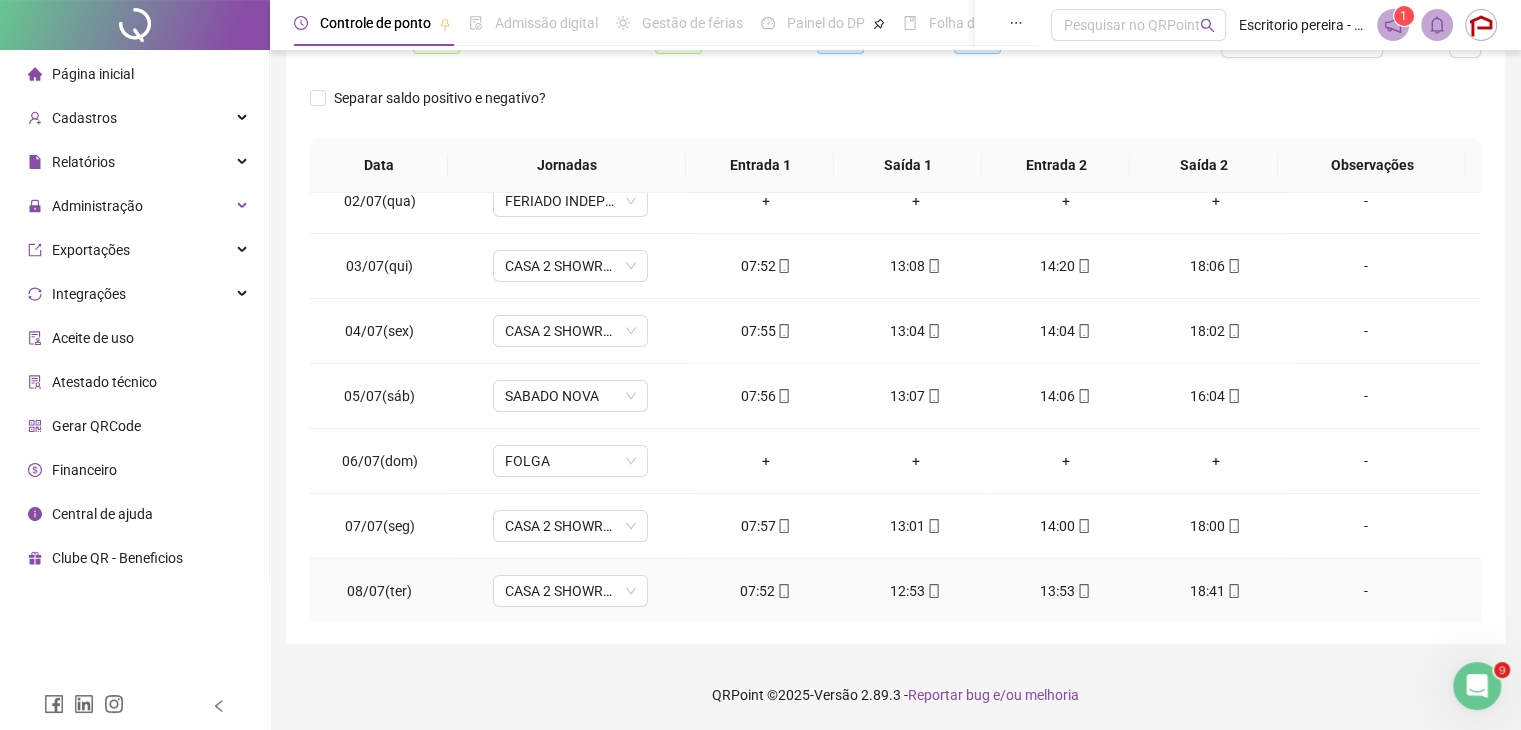 scroll, scrollTop: 0, scrollLeft: 0, axis: both 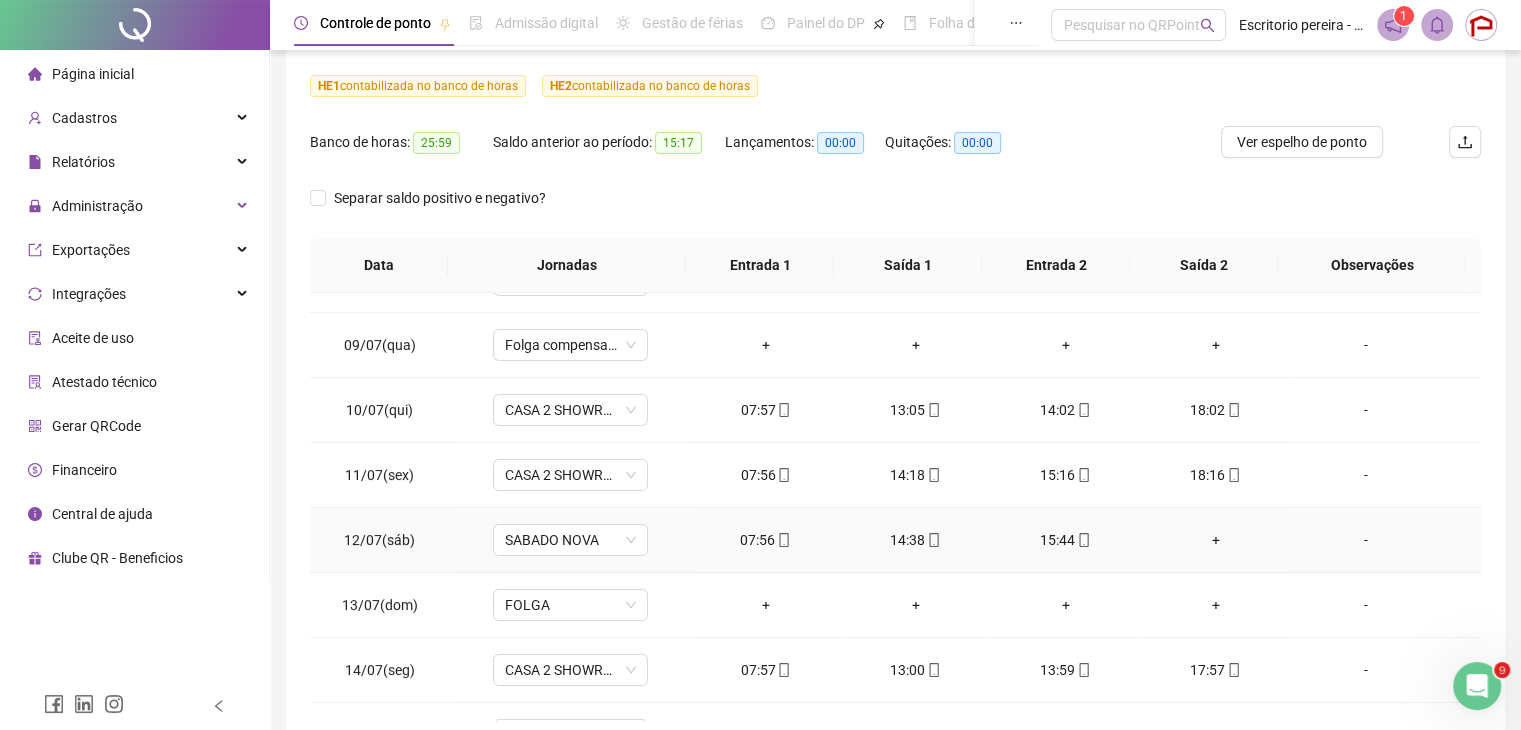 click on "+" at bounding box center [1216, 540] 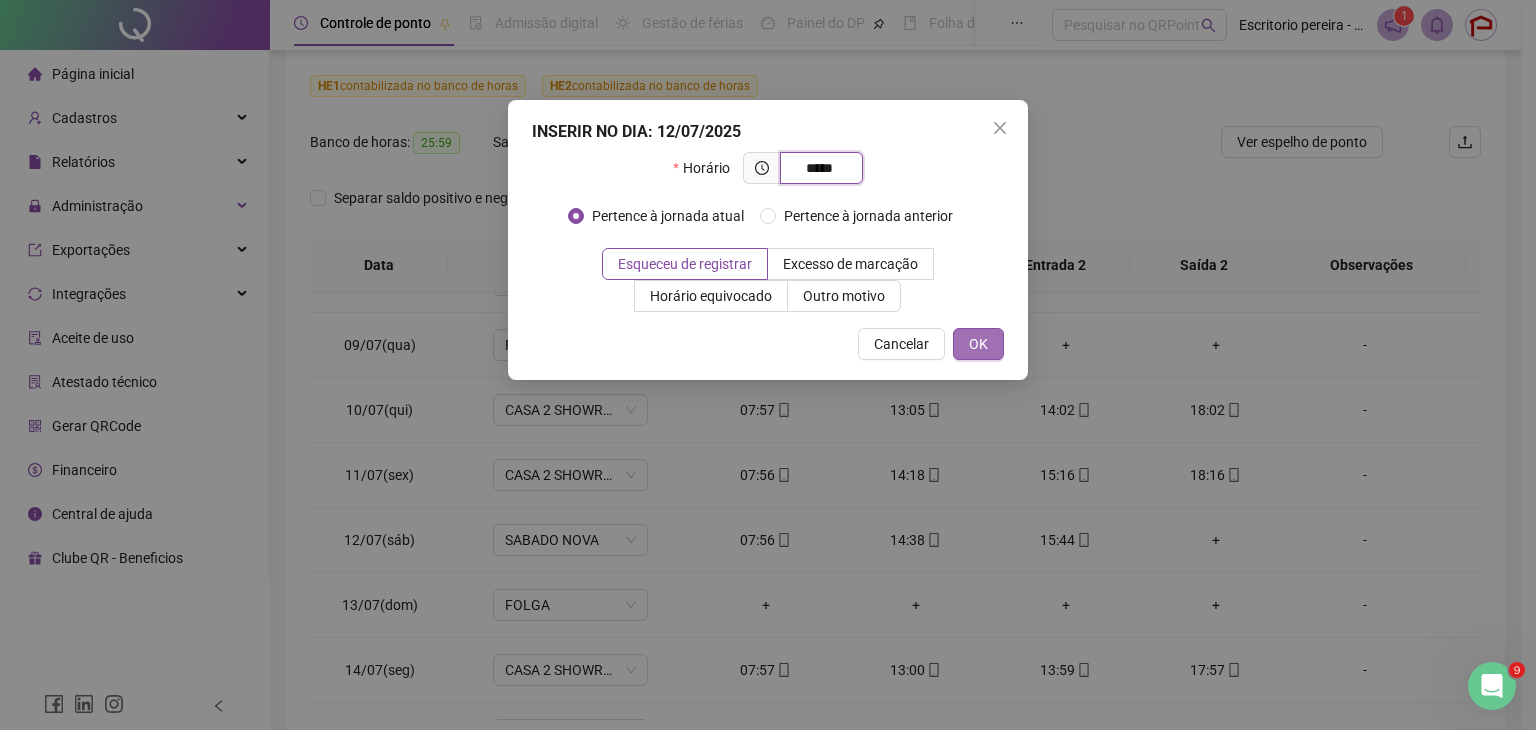 type on "*****" 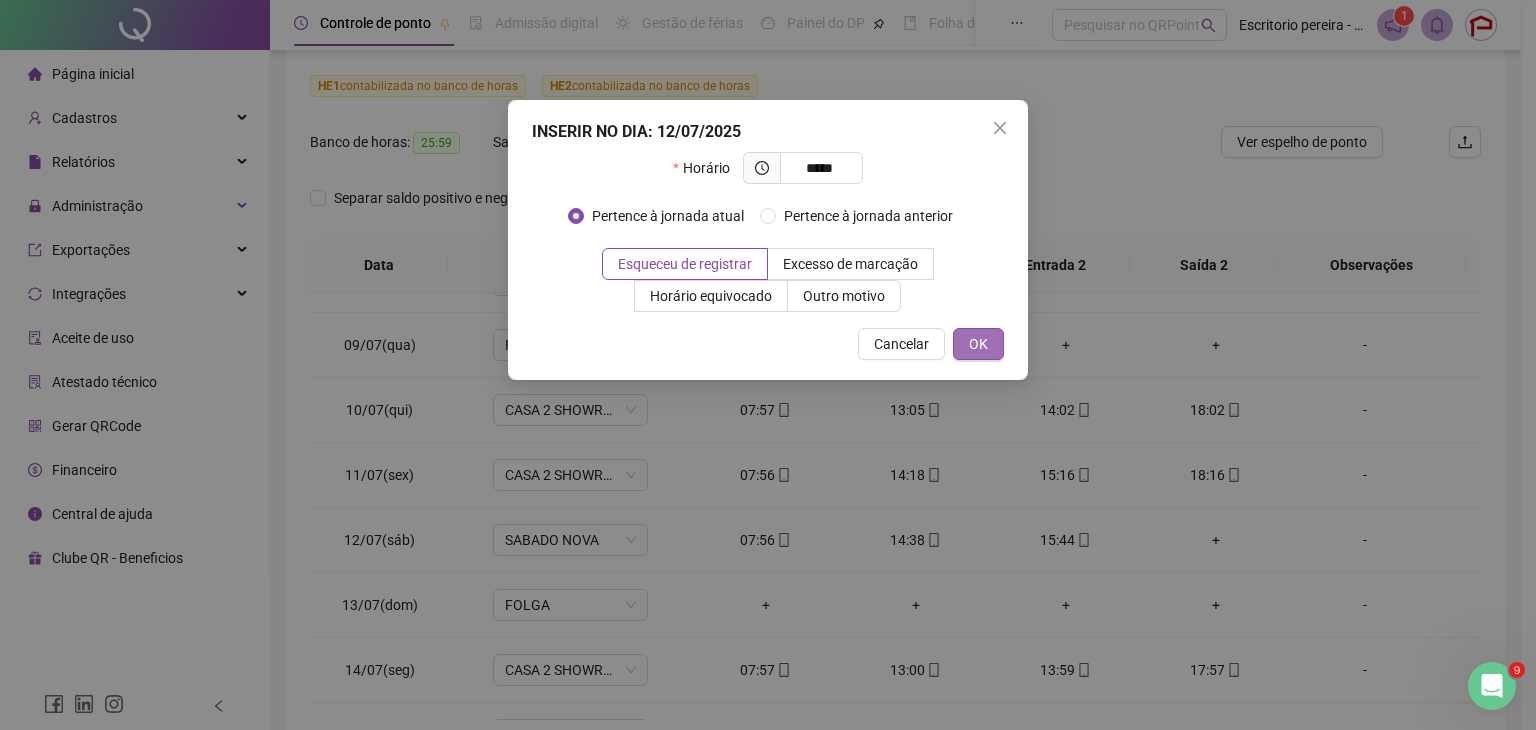 click on "OK" at bounding box center [978, 344] 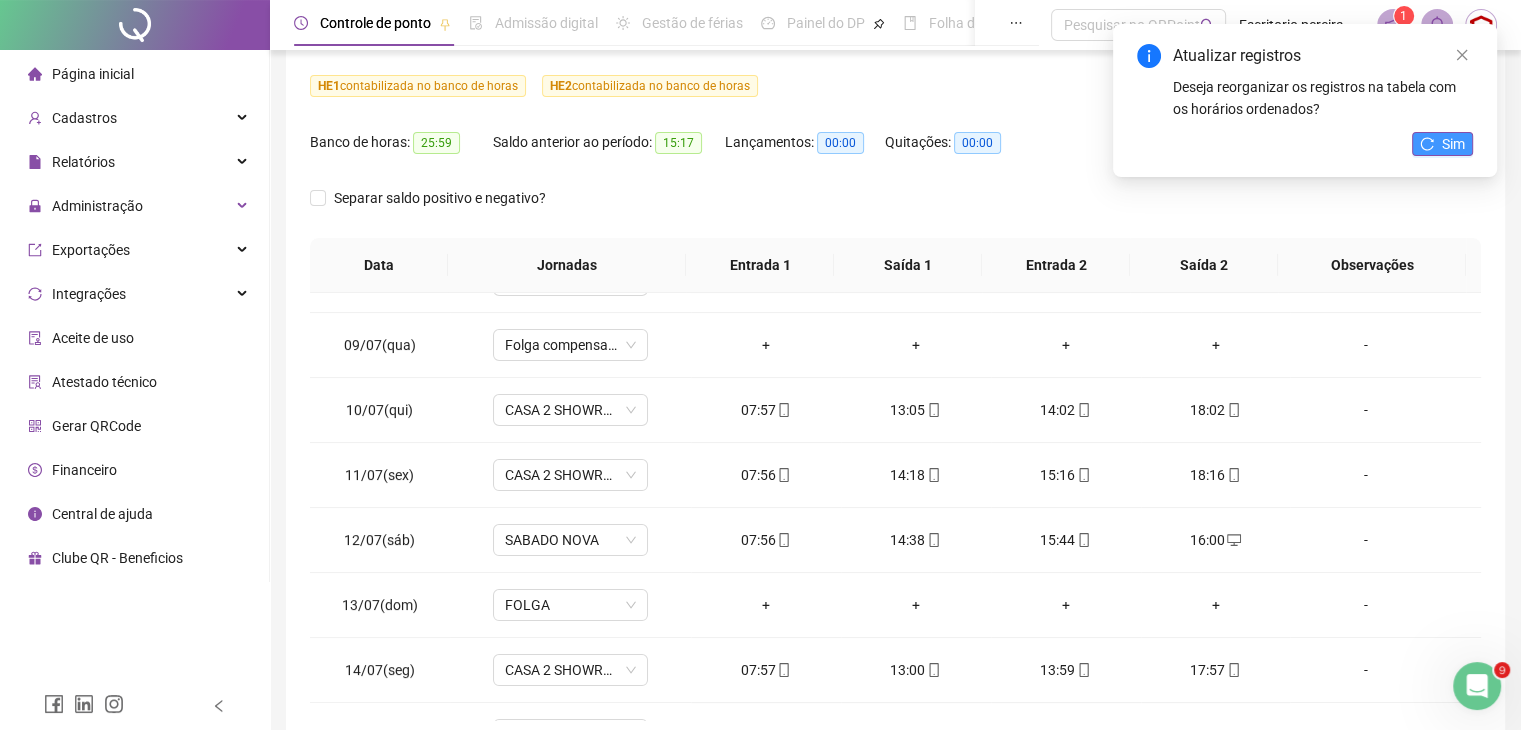 click on "Sim" at bounding box center (1453, 144) 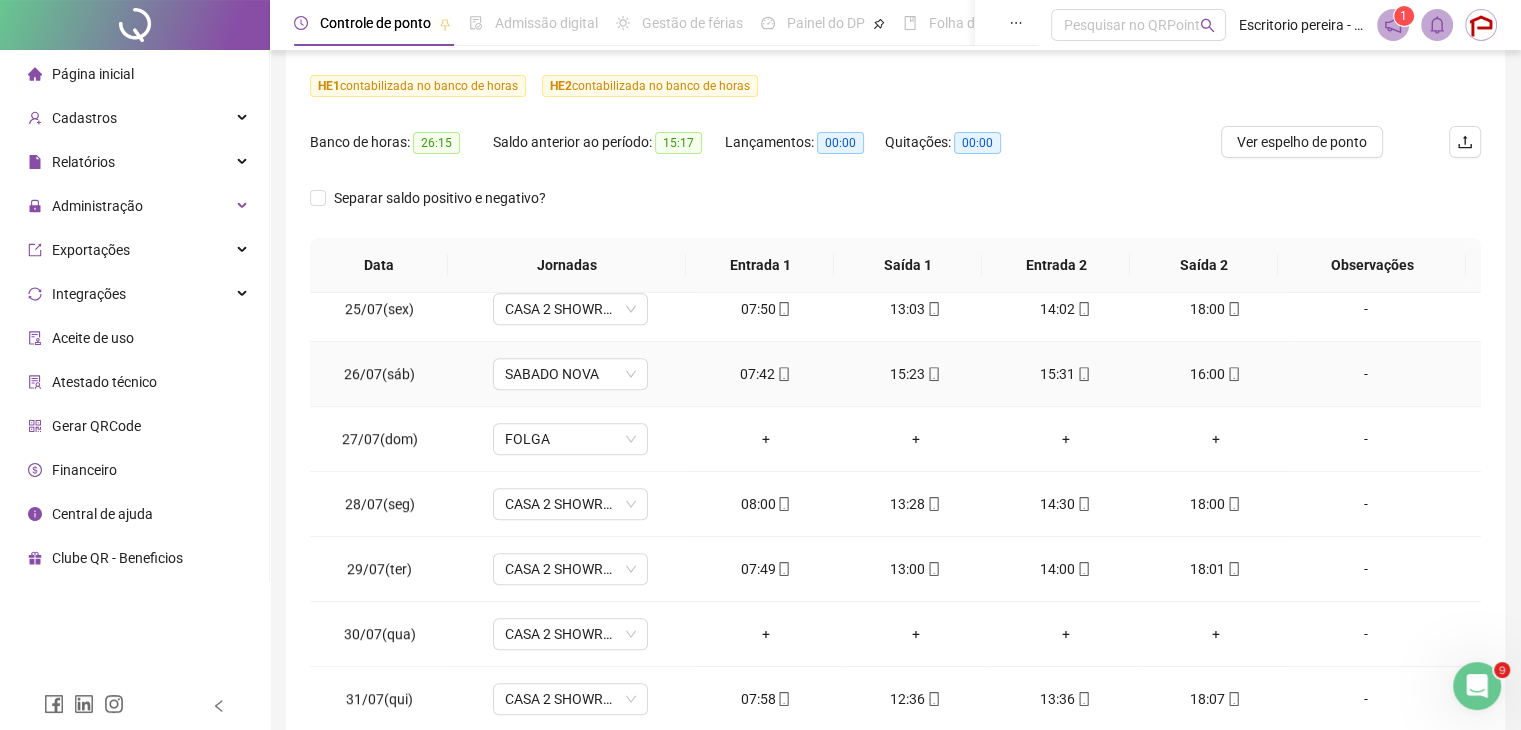 scroll, scrollTop: 1581, scrollLeft: 0, axis: vertical 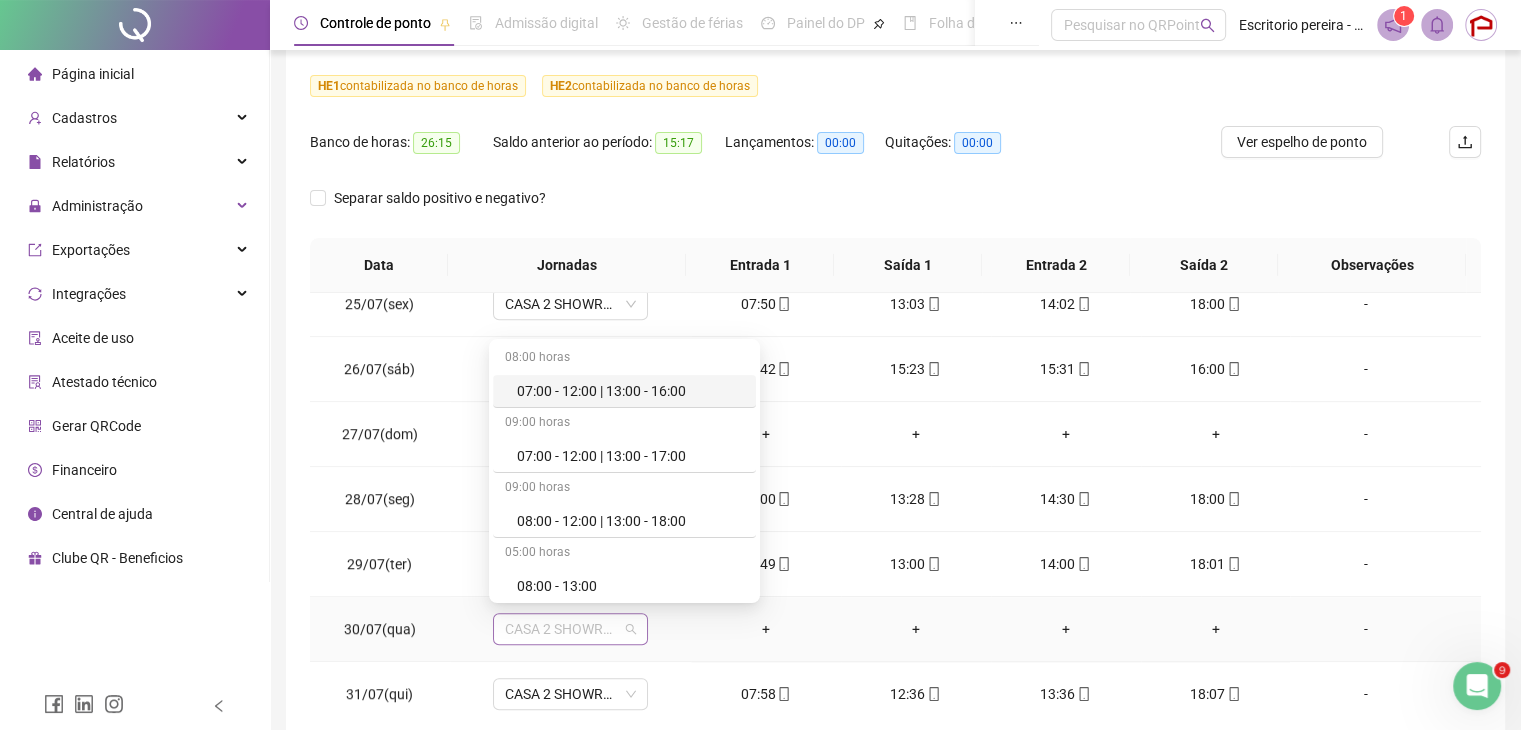click on "CASA 2 SHOWROOM MMP" at bounding box center [570, 629] 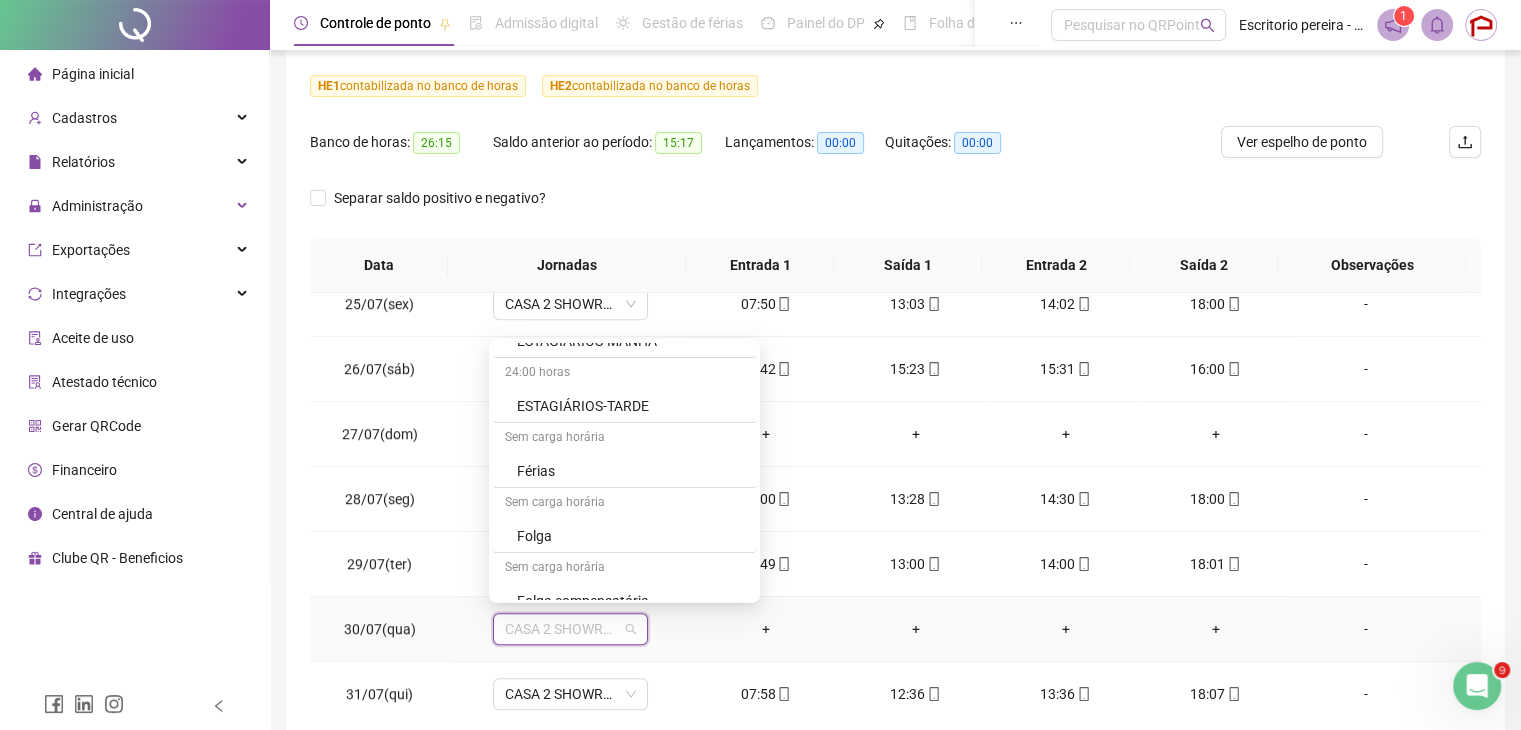 scroll, scrollTop: 1000, scrollLeft: 0, axis: vertical 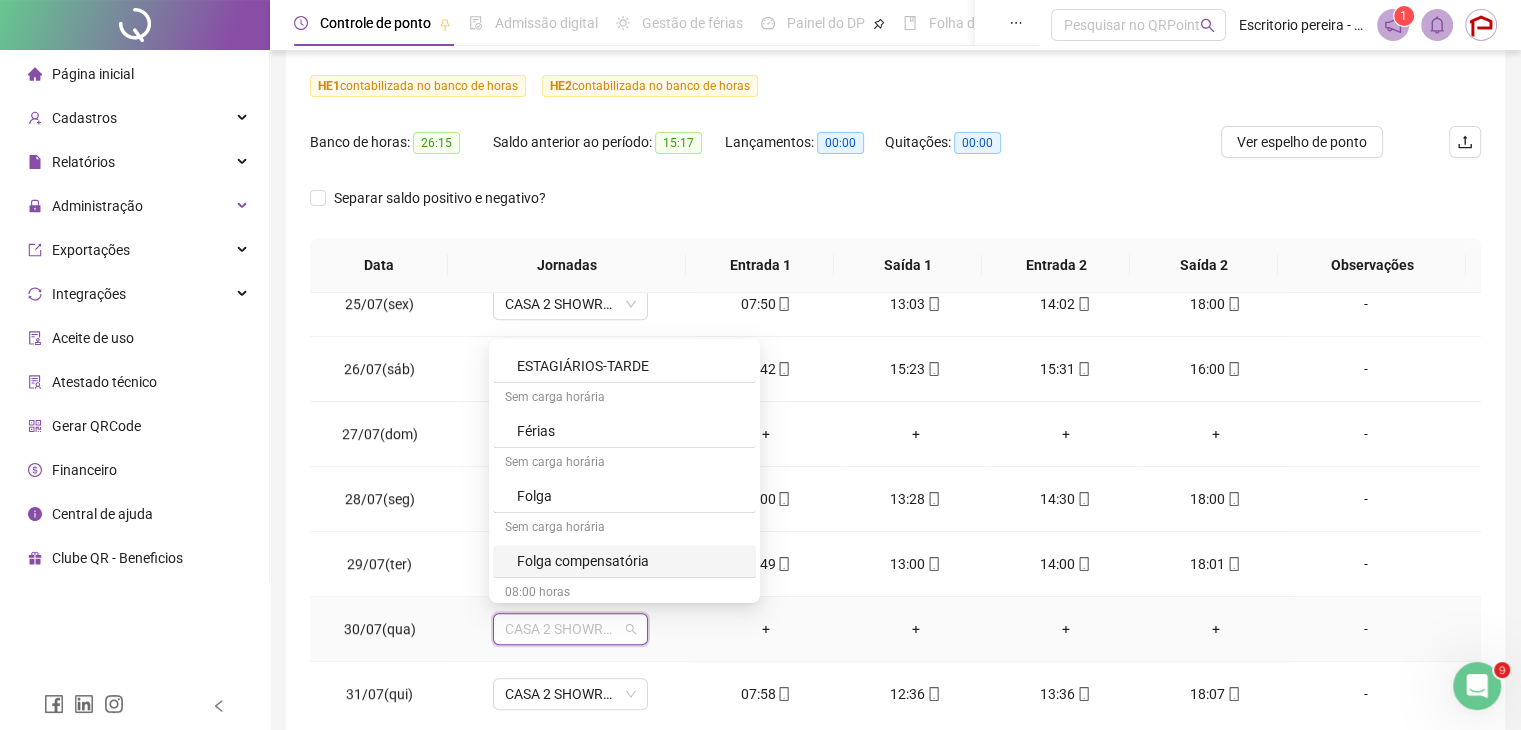 click on "Folga compensatória" at bounding box center [630, 561] 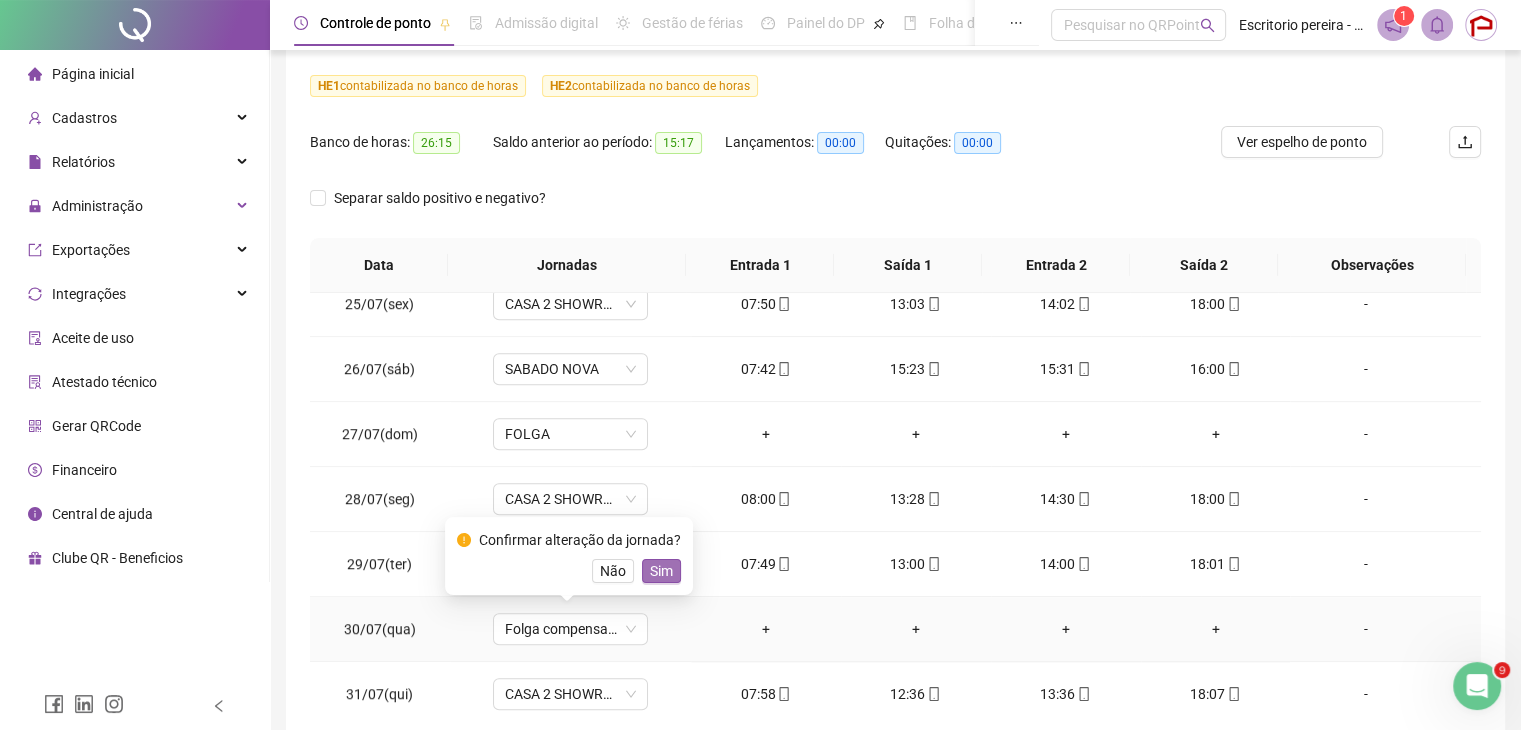 click on "Sim" at bounding box center (661, 571) 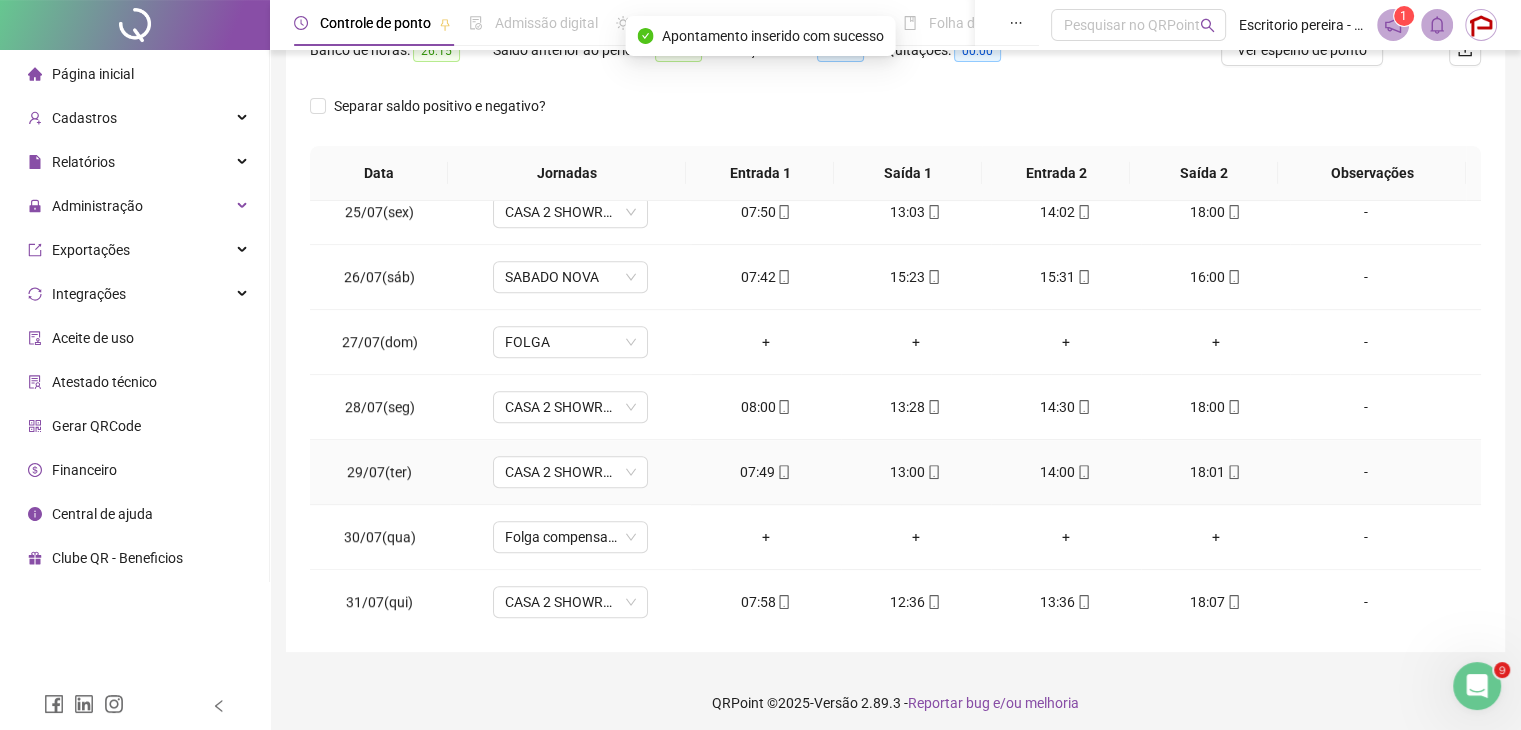 scroll, scrollTop: 348, scrollLeft: 0, axis: vertical 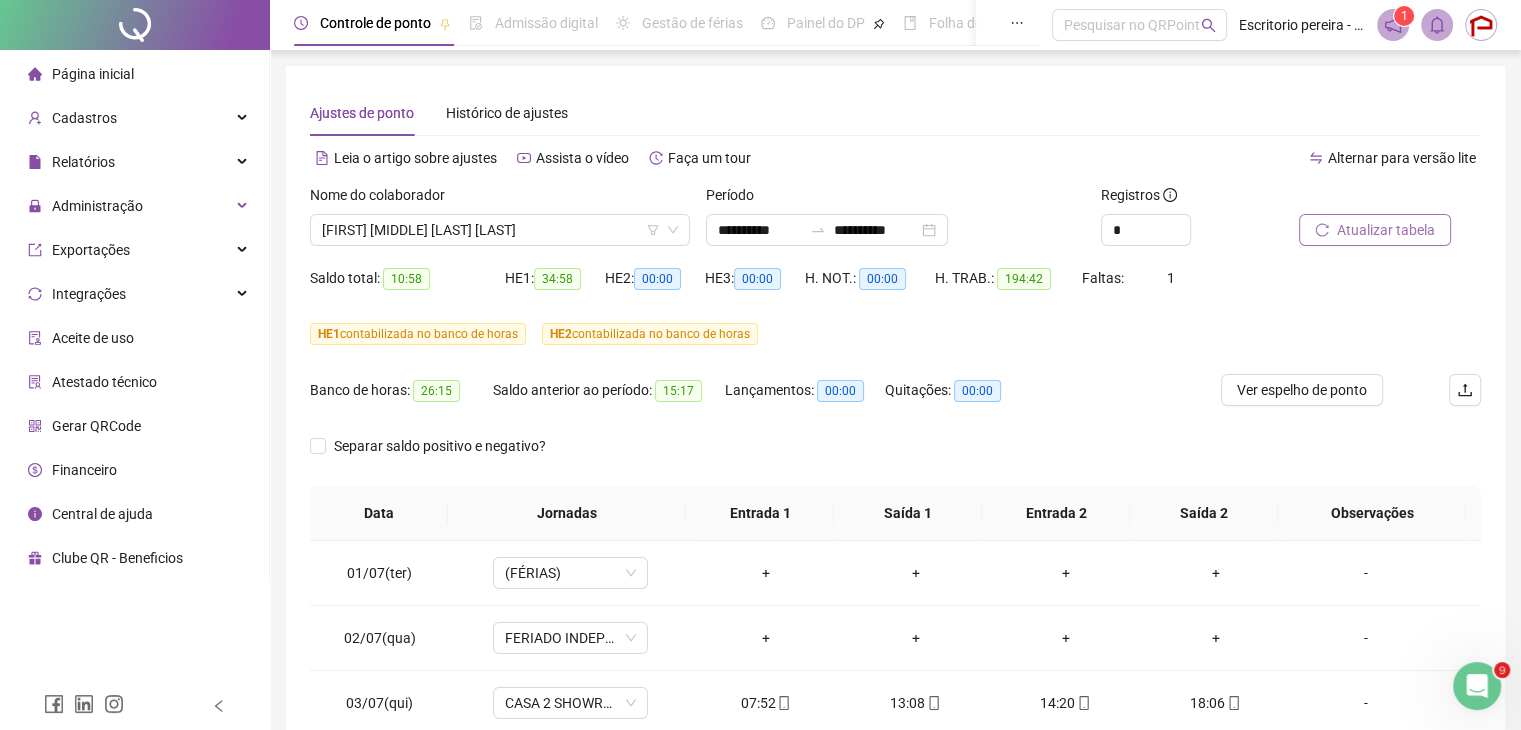 click on "Atualizar tabela" at bounding box center [1386, 230] 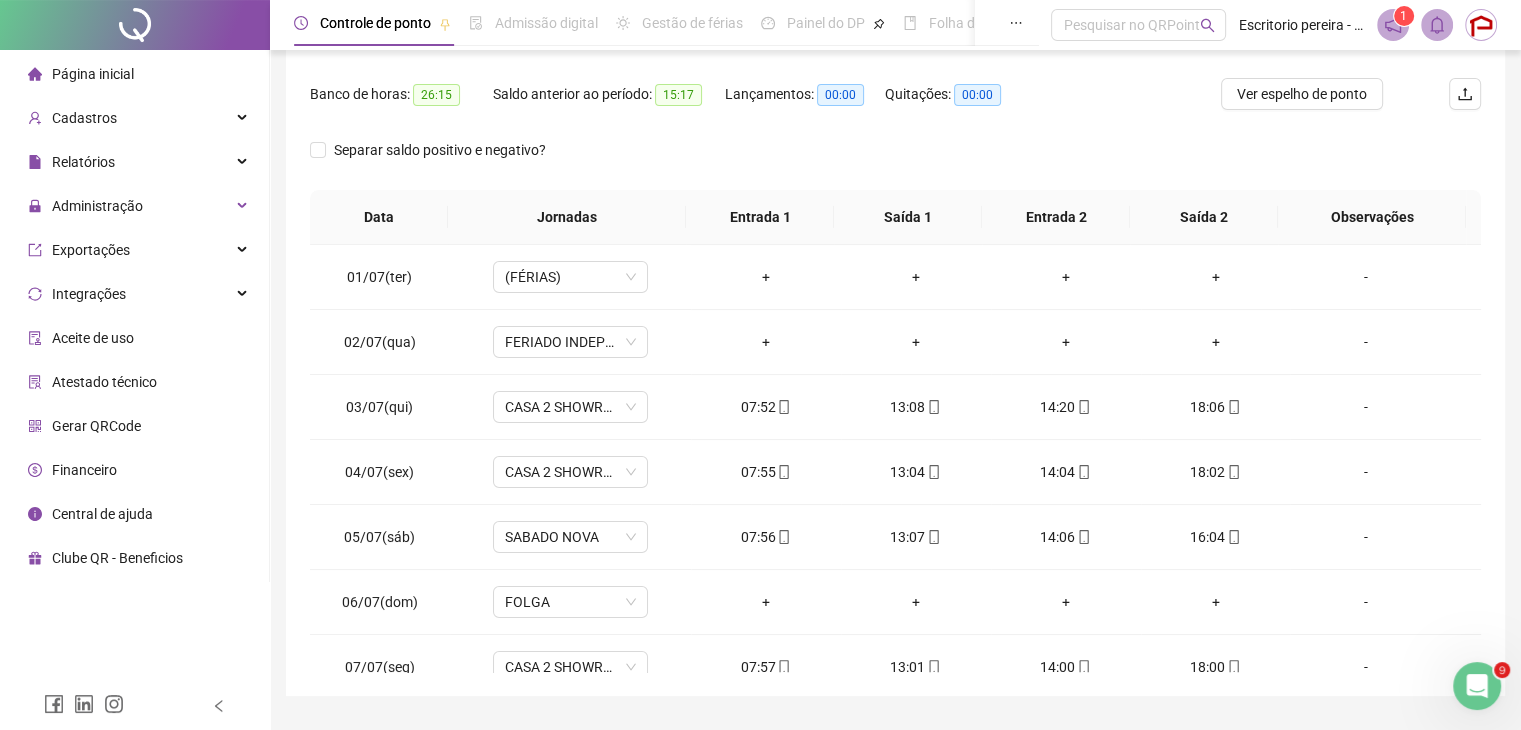scroll, scrollTop: 348, scrollLeft: 0, axis: vertical 